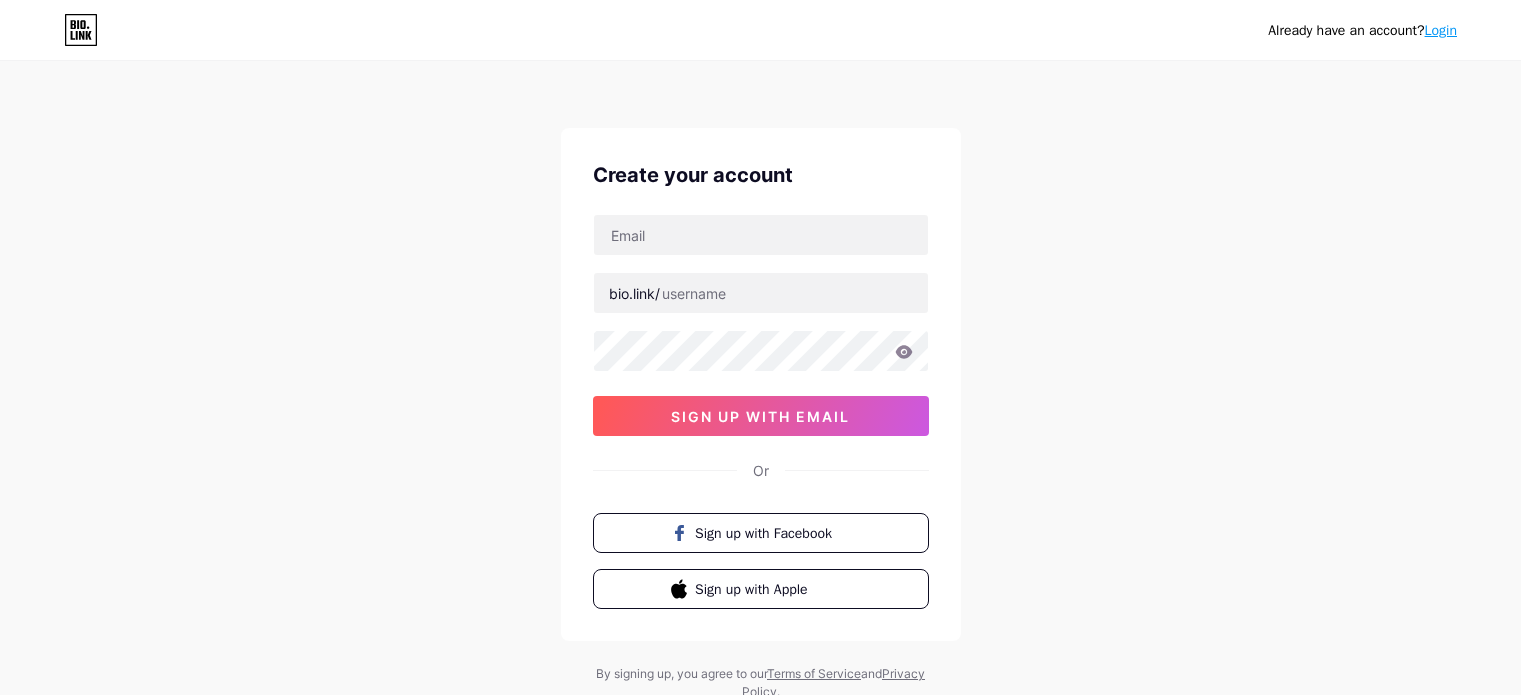 scroll, scrollTop: 0, scrollLeft: 0, axis: both 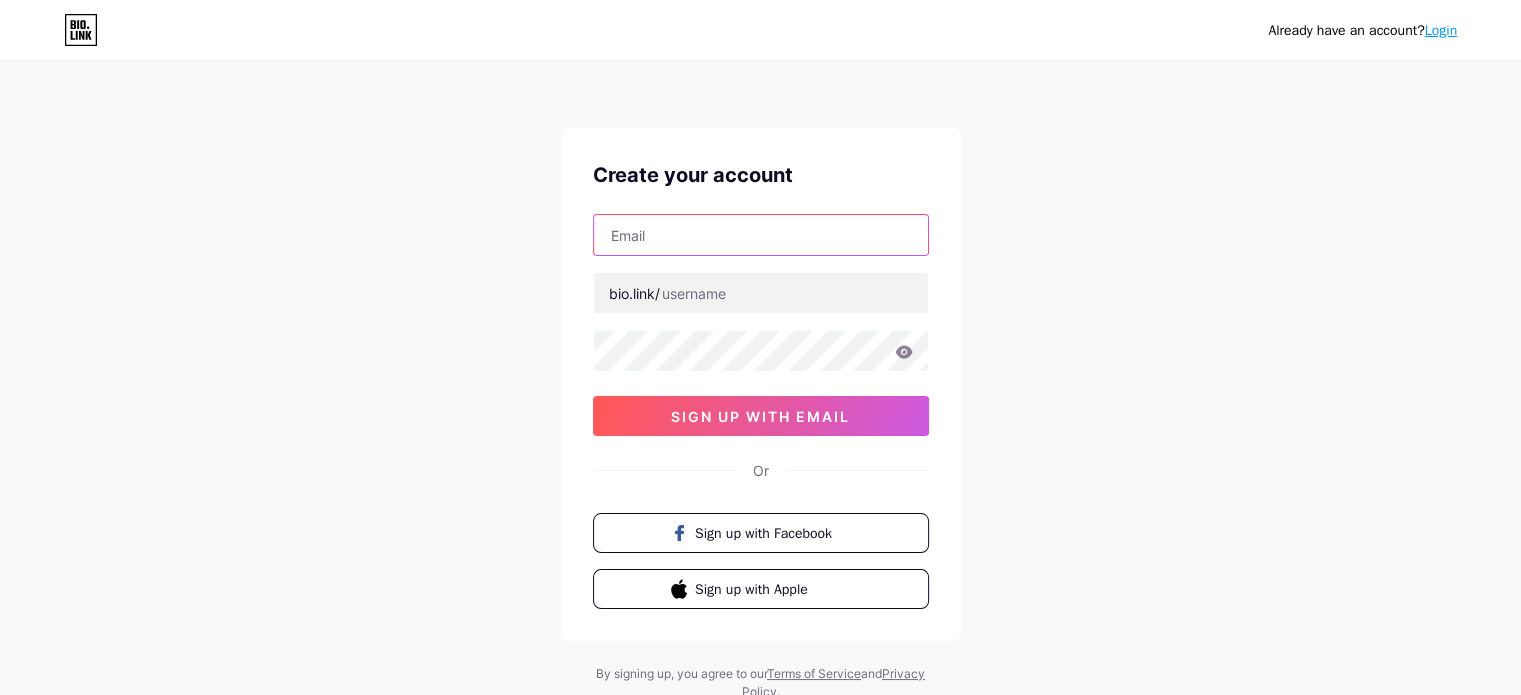 click at bounding box center [761, 235] 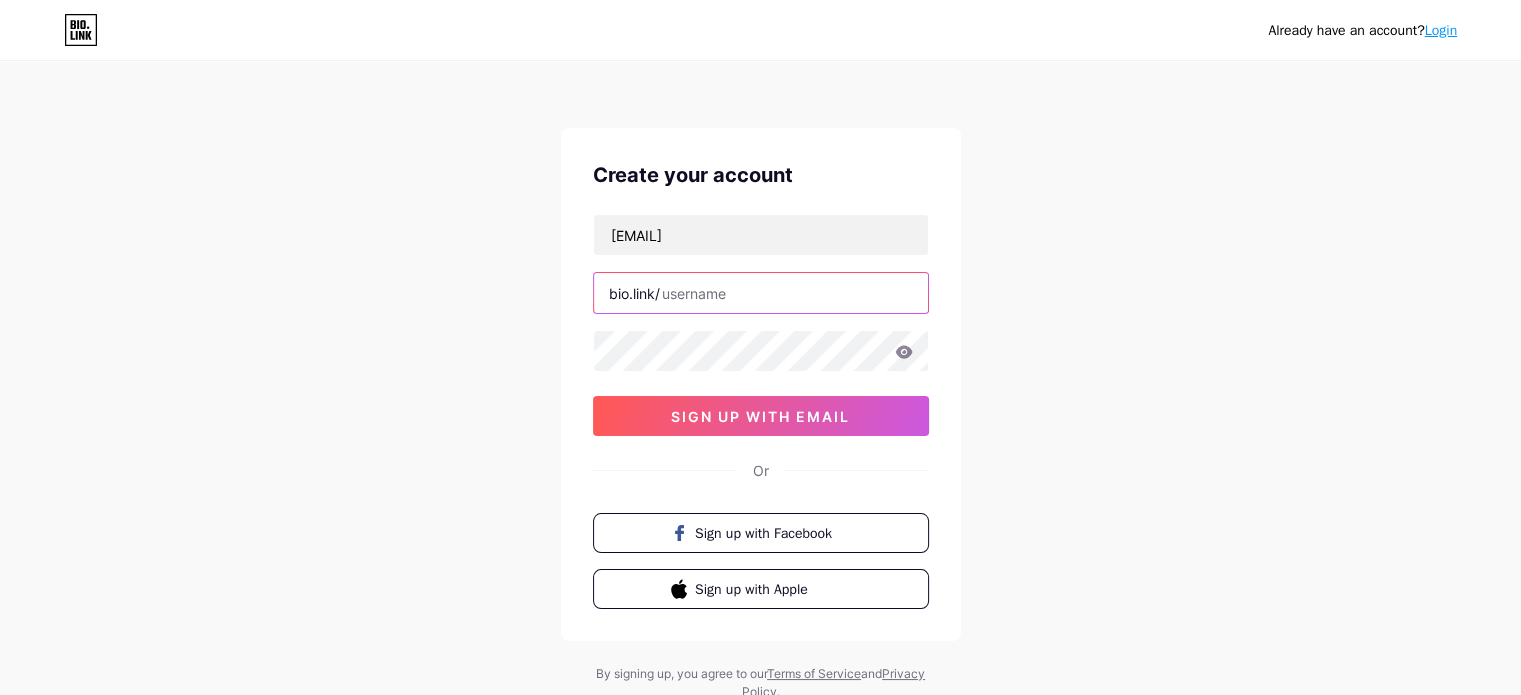 click at bounding box center [761, 293] 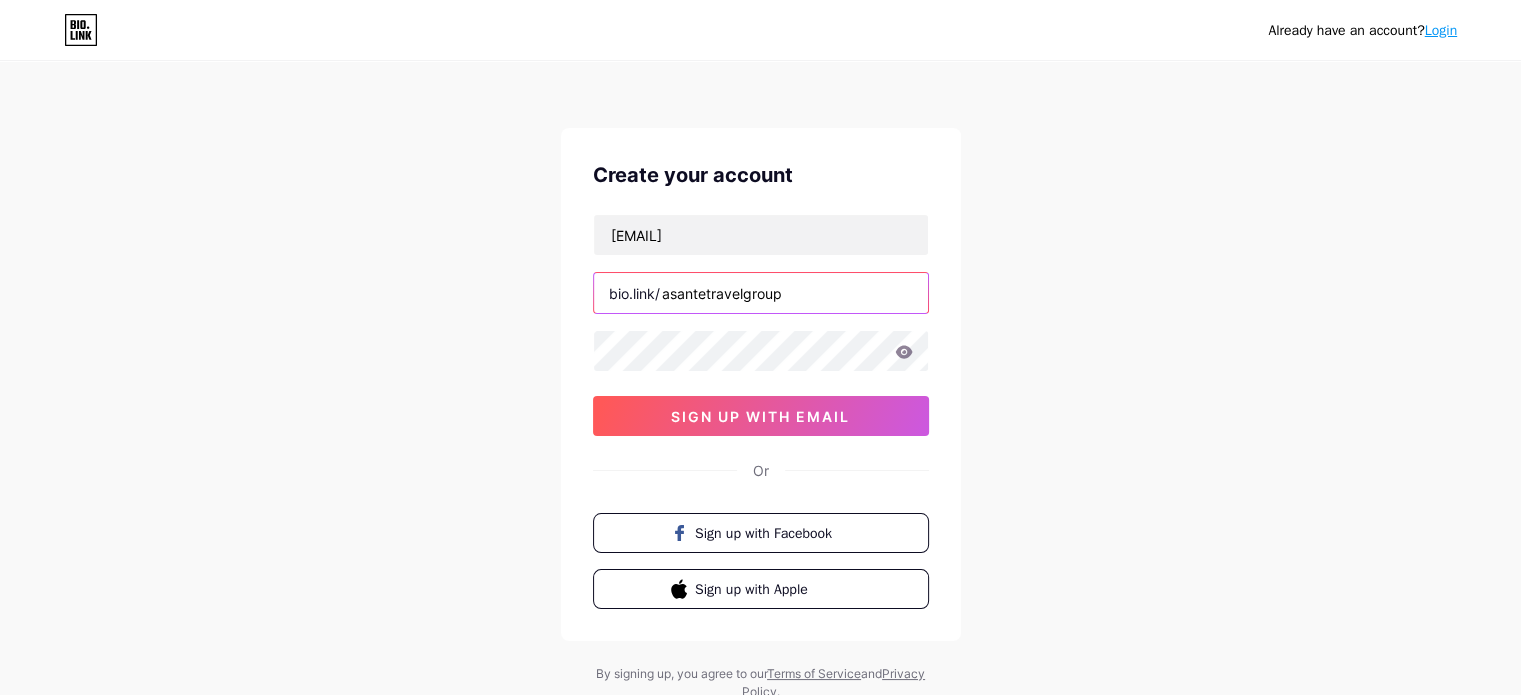 type on "asantetravelgroup" 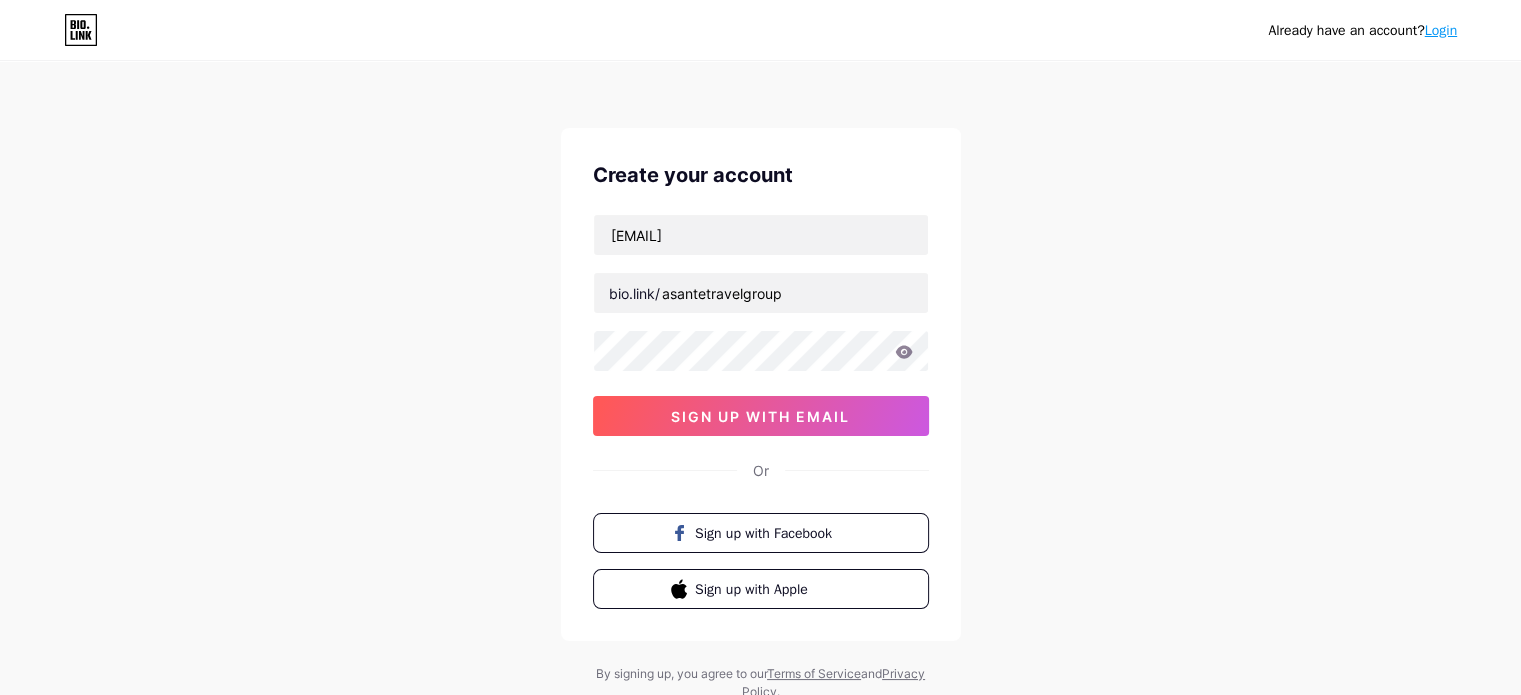 click on "[EMAIL]     bio.link/   [USERNAME]                     sign up with email" at bounding box center [761, 325] 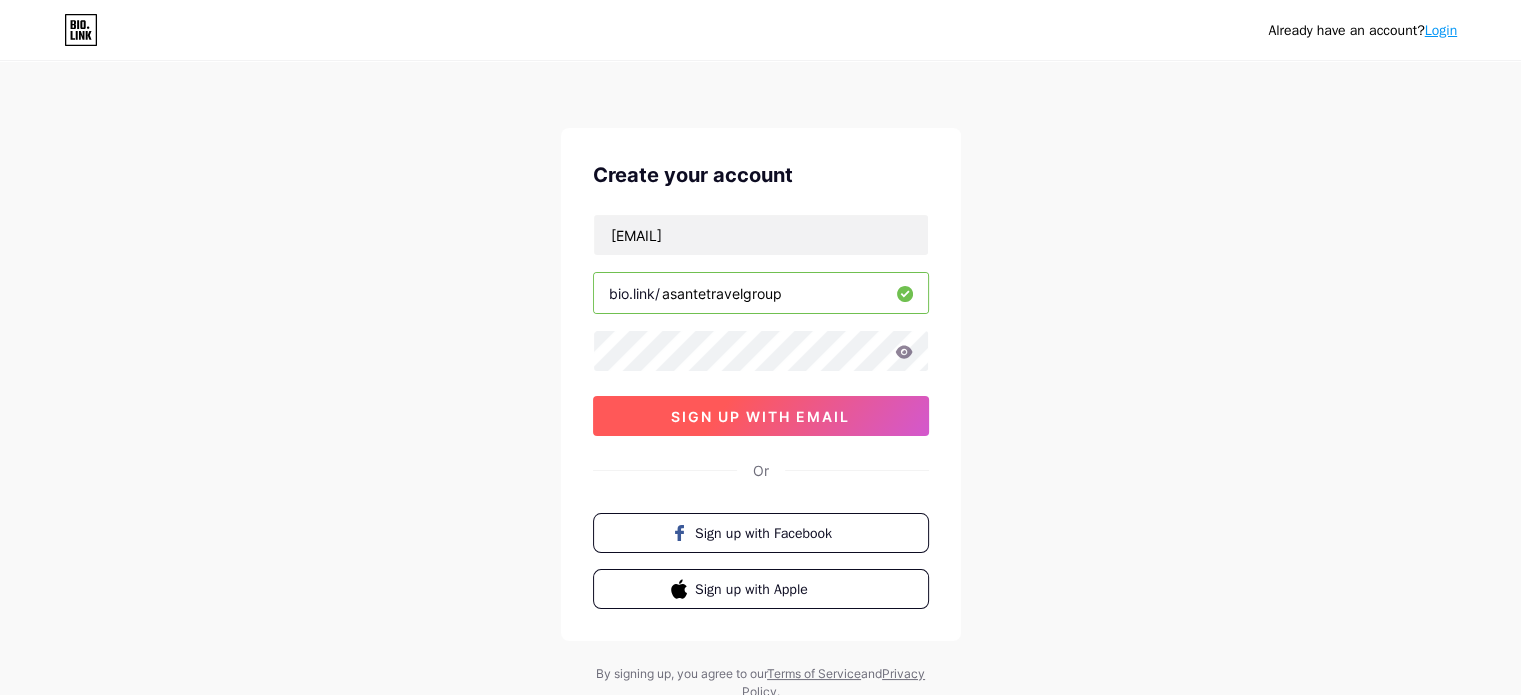 click on "sign up with email" at bounding box center (761, 416) 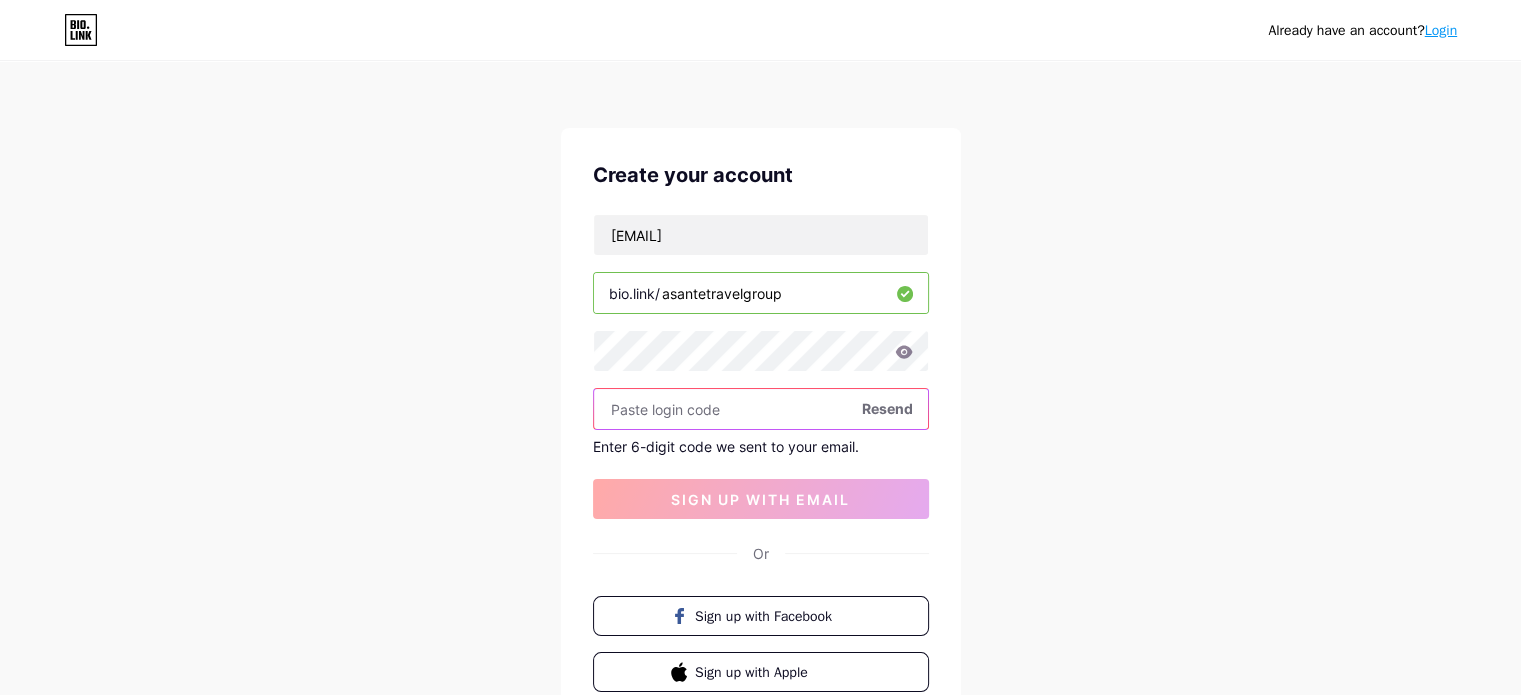 click at bounding box center [761, 409] 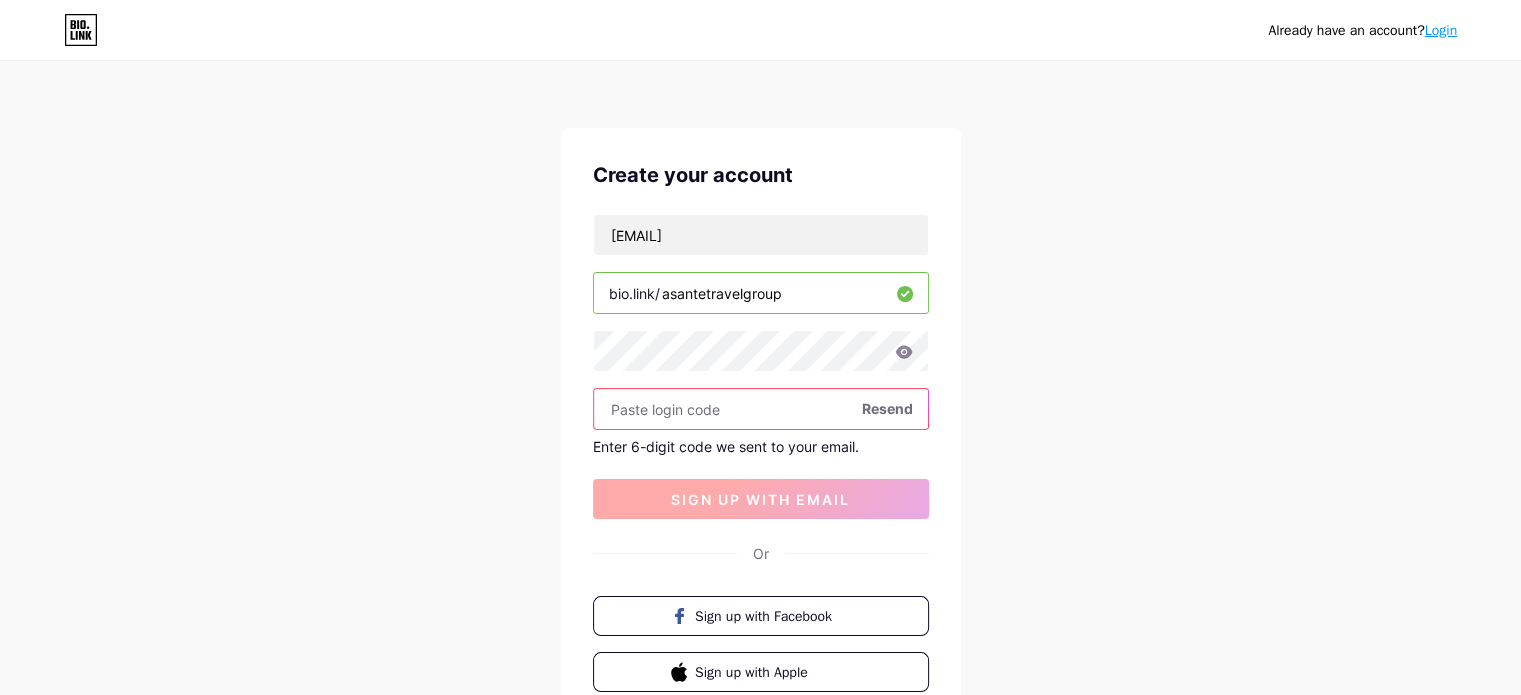 paste on "294746" 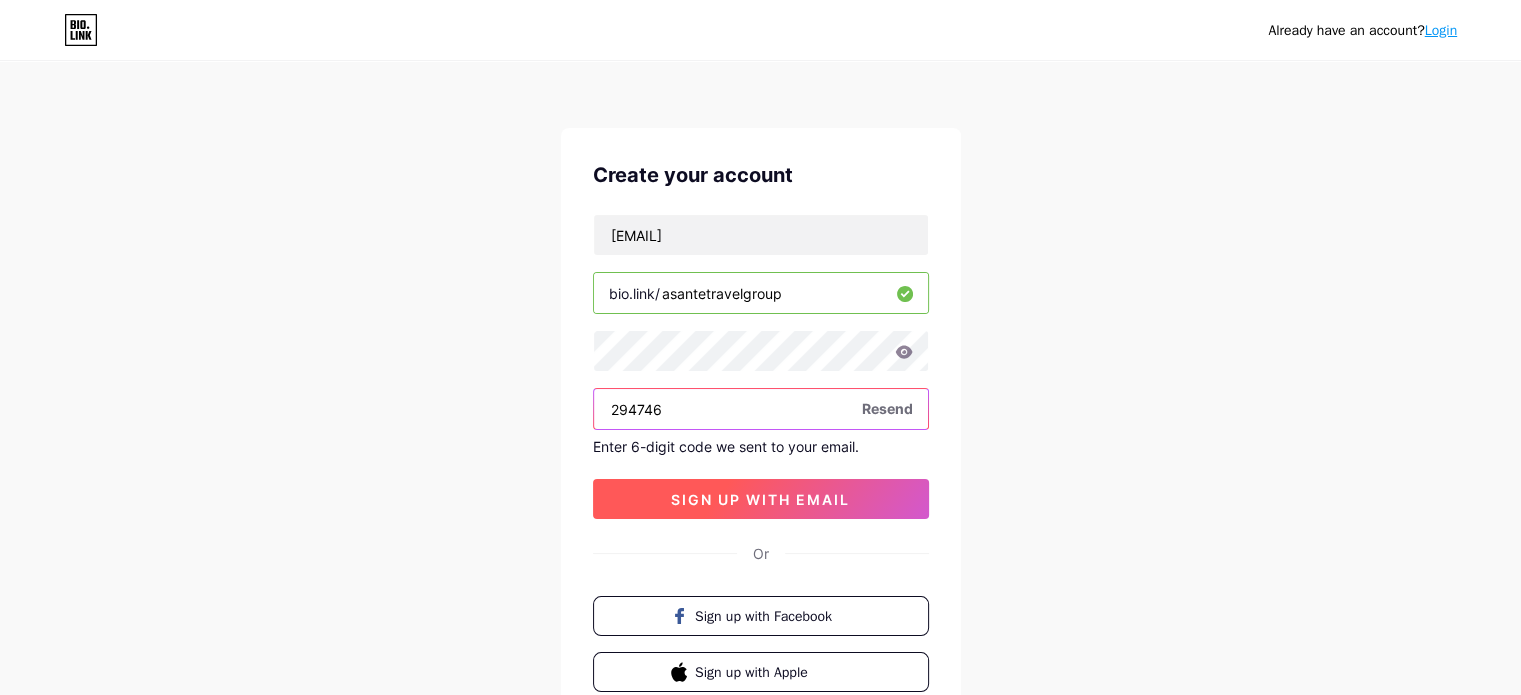 type on "294746" 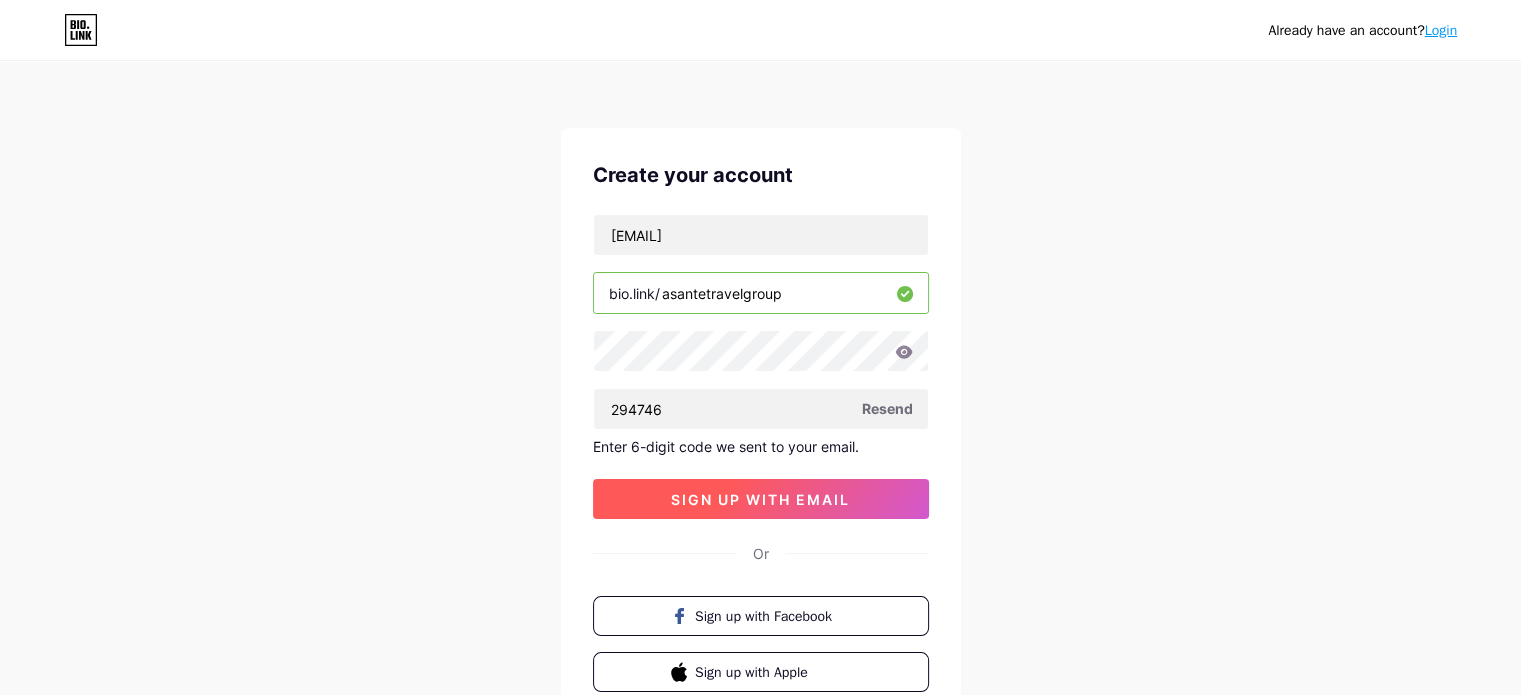 click on "sign up with email" at bounding box center [760, 499] 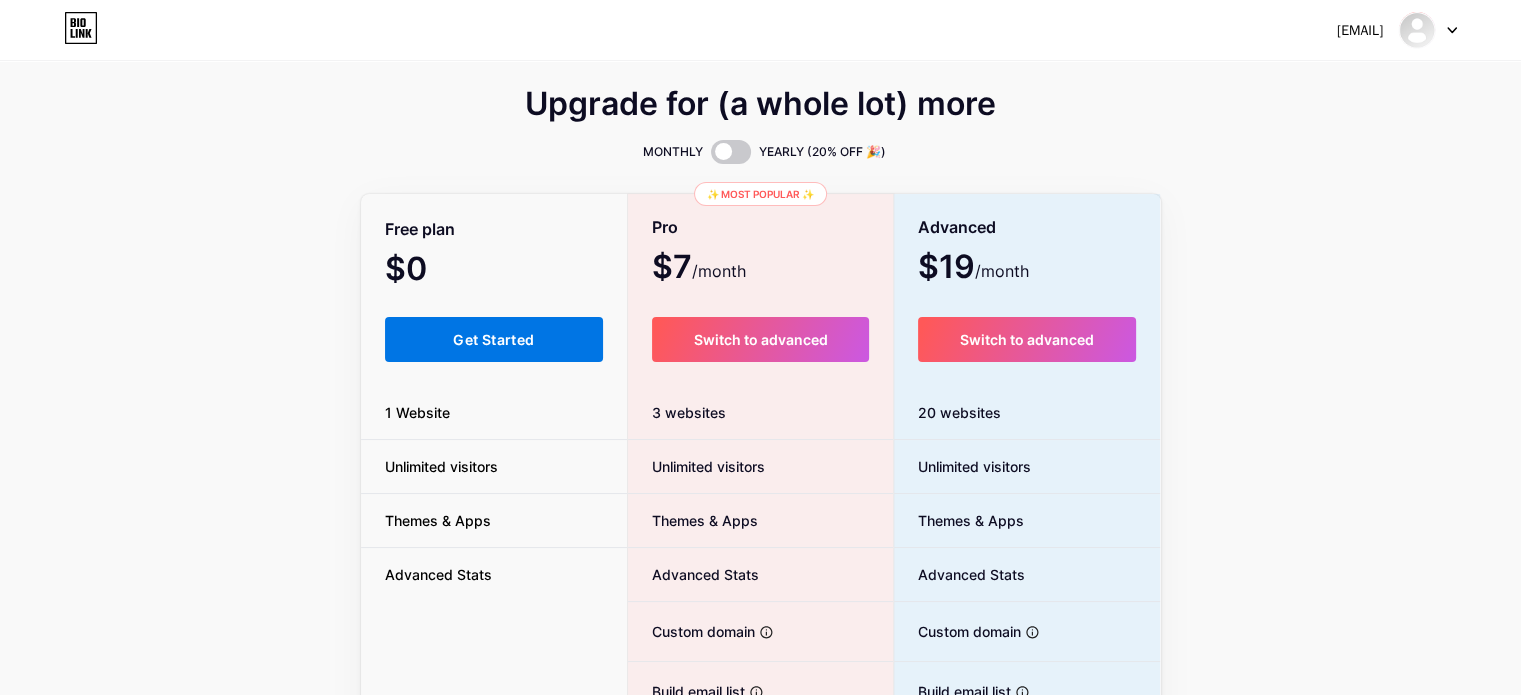 click on "Get Started" at bounding box center (494, 339) 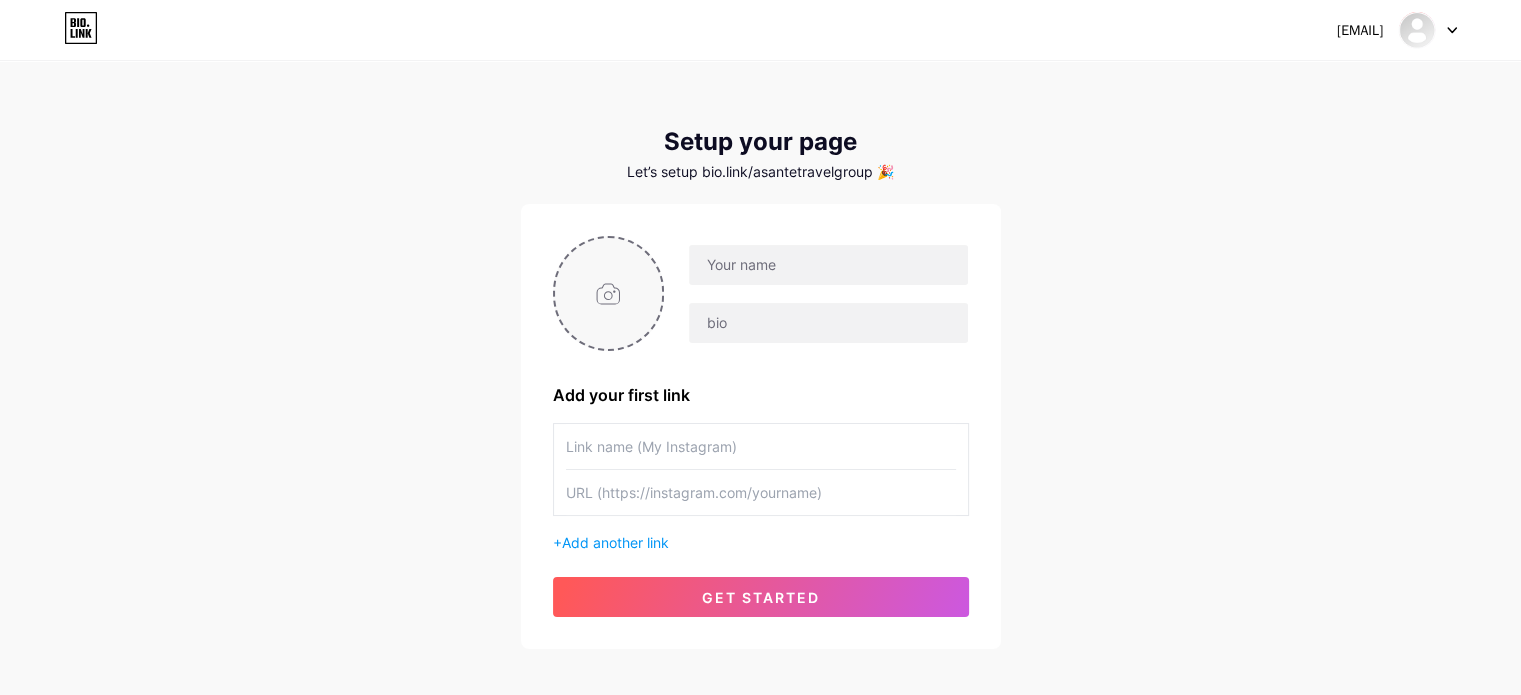 click at bounding box center [609, 293] 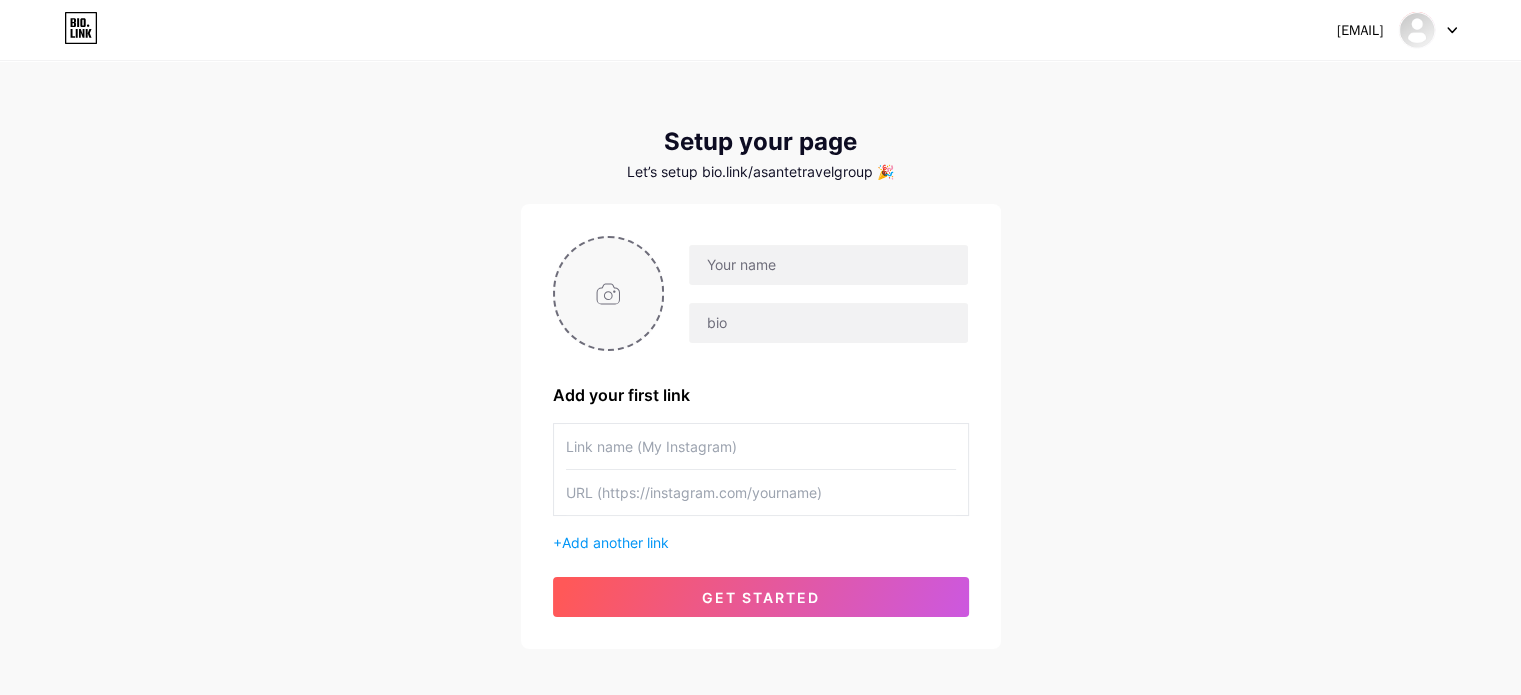 type on "C:\fakepath\Screenshot 2025-02-07 162322.png" 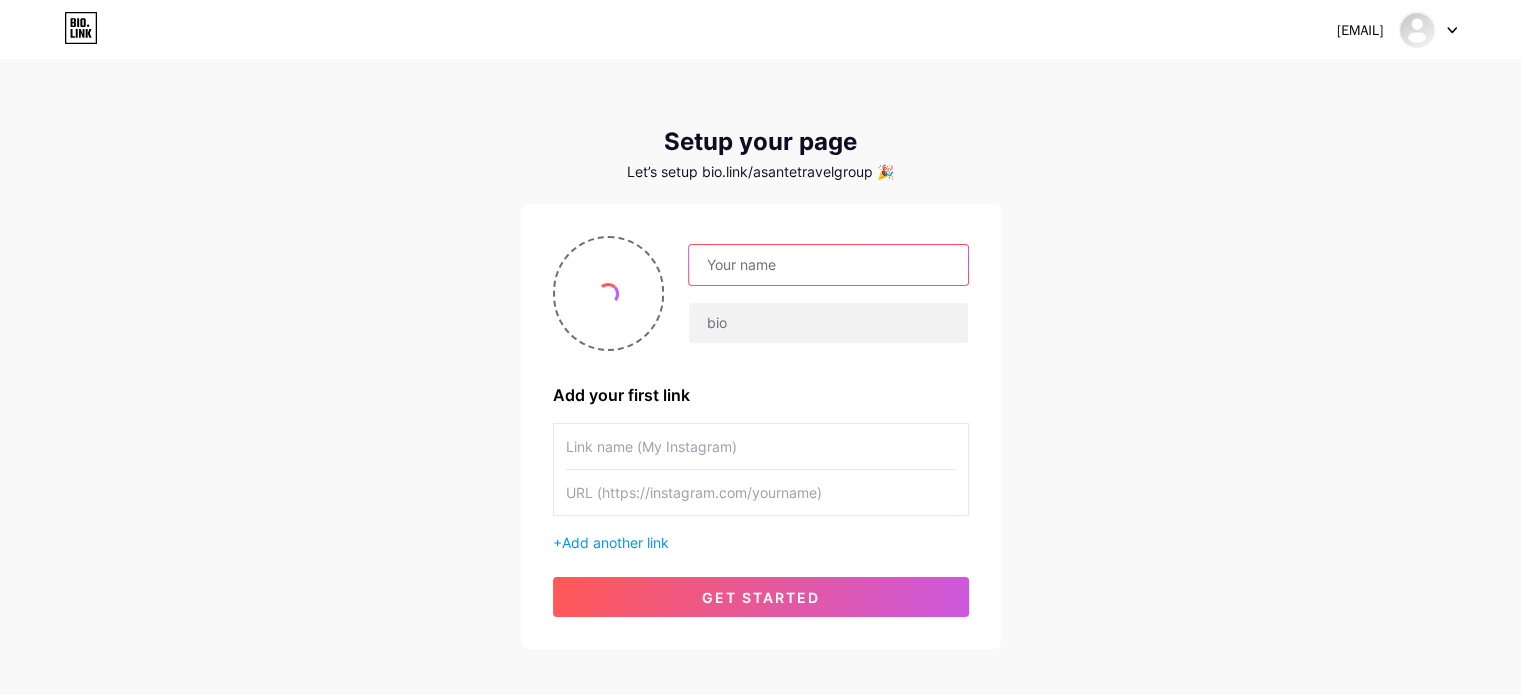 click at bounding box center (828, 265) 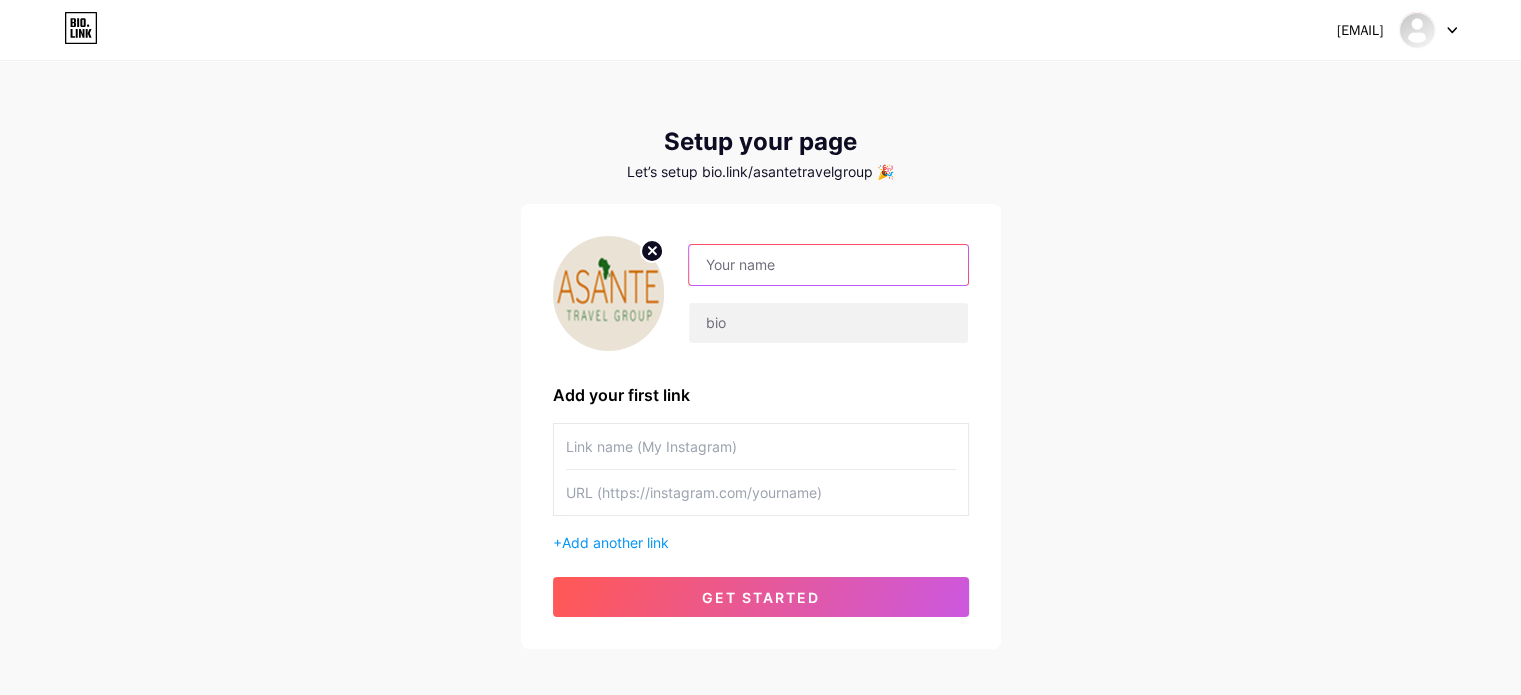paste on "Asante Travel Group" 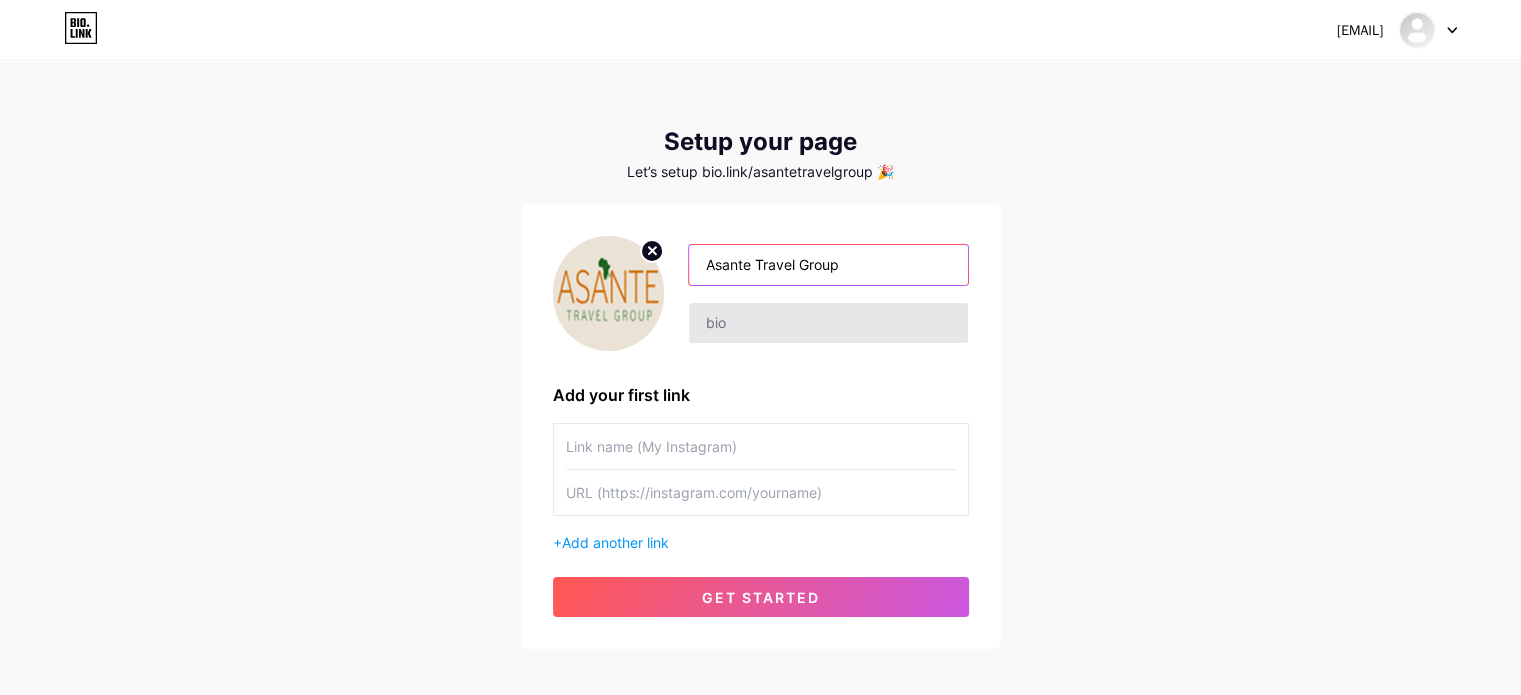 type on "Asante Travel Group" 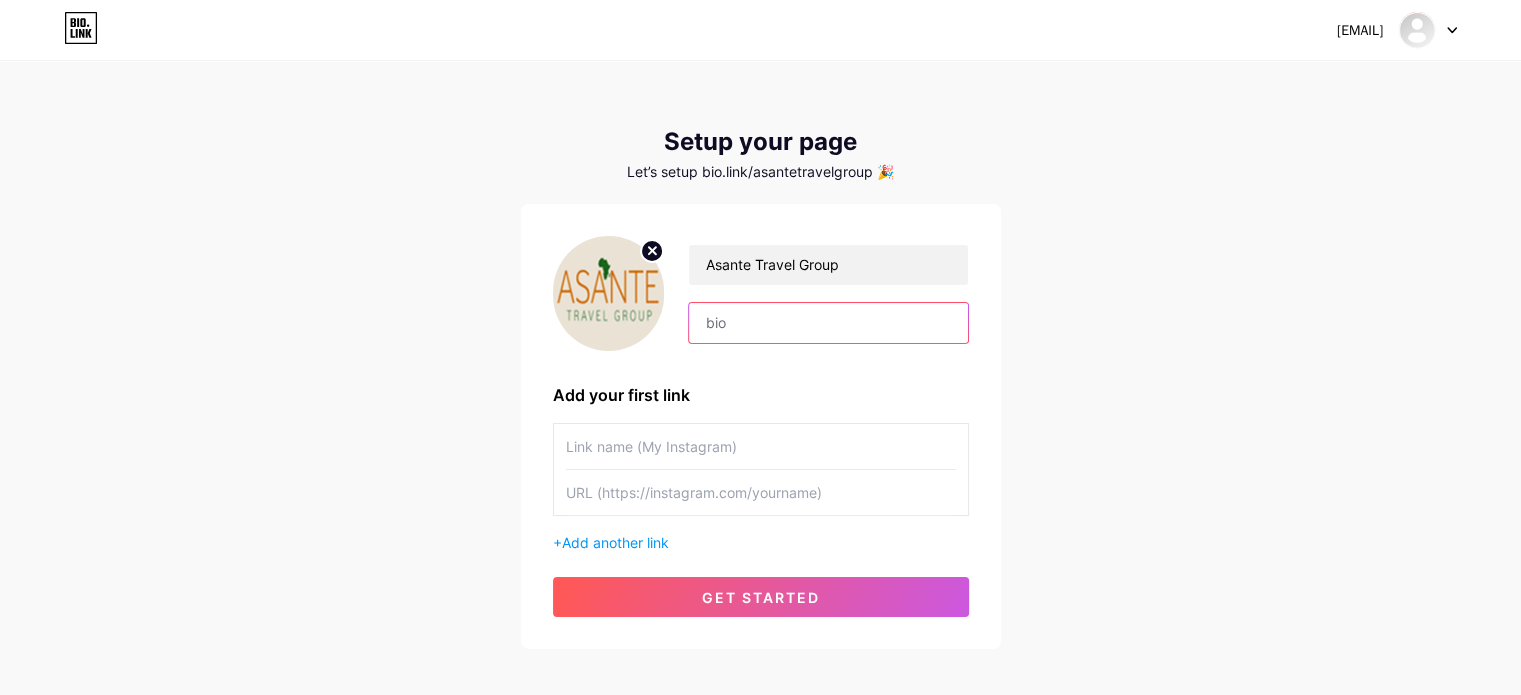 click at bounding box center [828, 323] 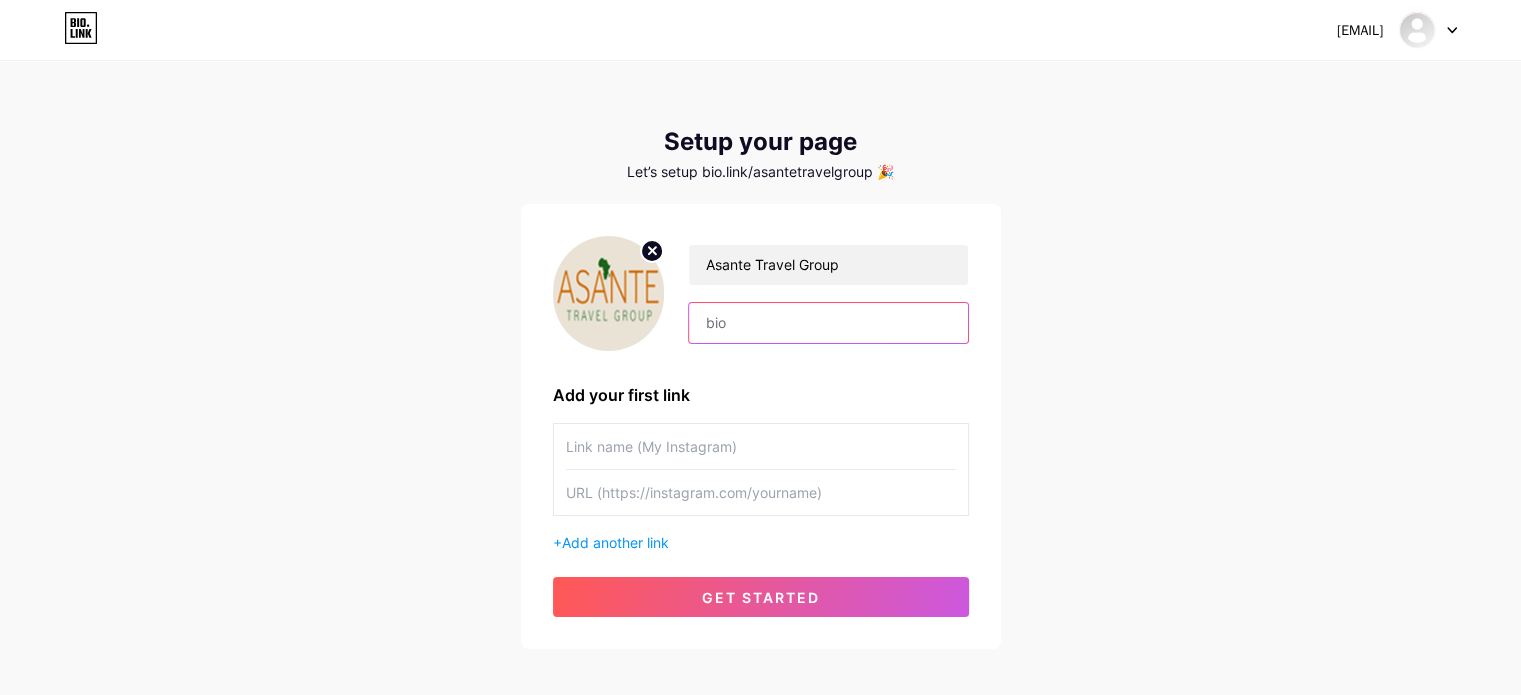 paste on "The best safari travel company in [COUNTRY], [LOCATION], the [LOCATION], and other African places is [COMPANY].  [LOCATION] getaways and [COUNTRY] safaris are more great sites.  Anyone can go on the adventure and make lifelong memories.  We also provide a reasonably priced luxury safari.  Go to www.[WEBSITE] or give +[COUNTRY_CODE] [PHONE] a call to book a safari booking." 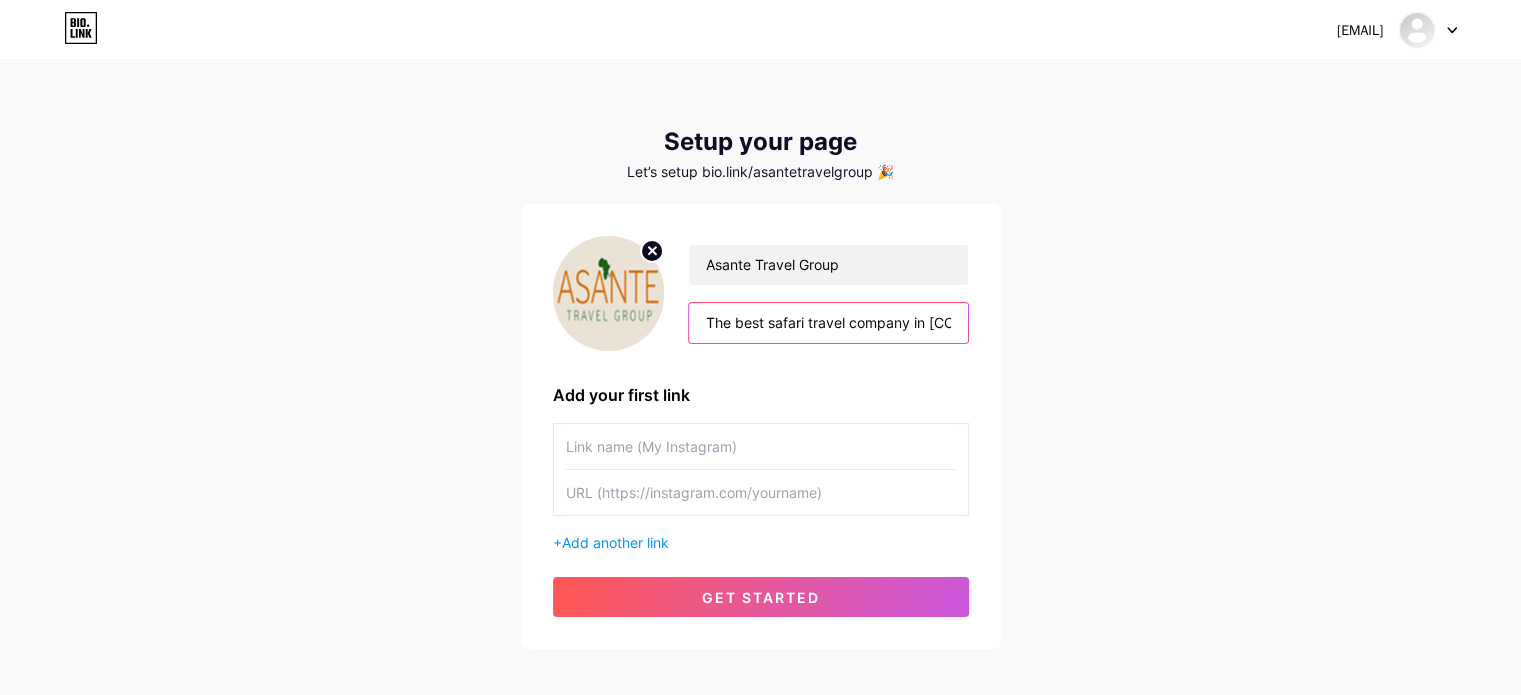 scroll, scrollTop: 0, scrollLeft: 2332, axis: horizontal 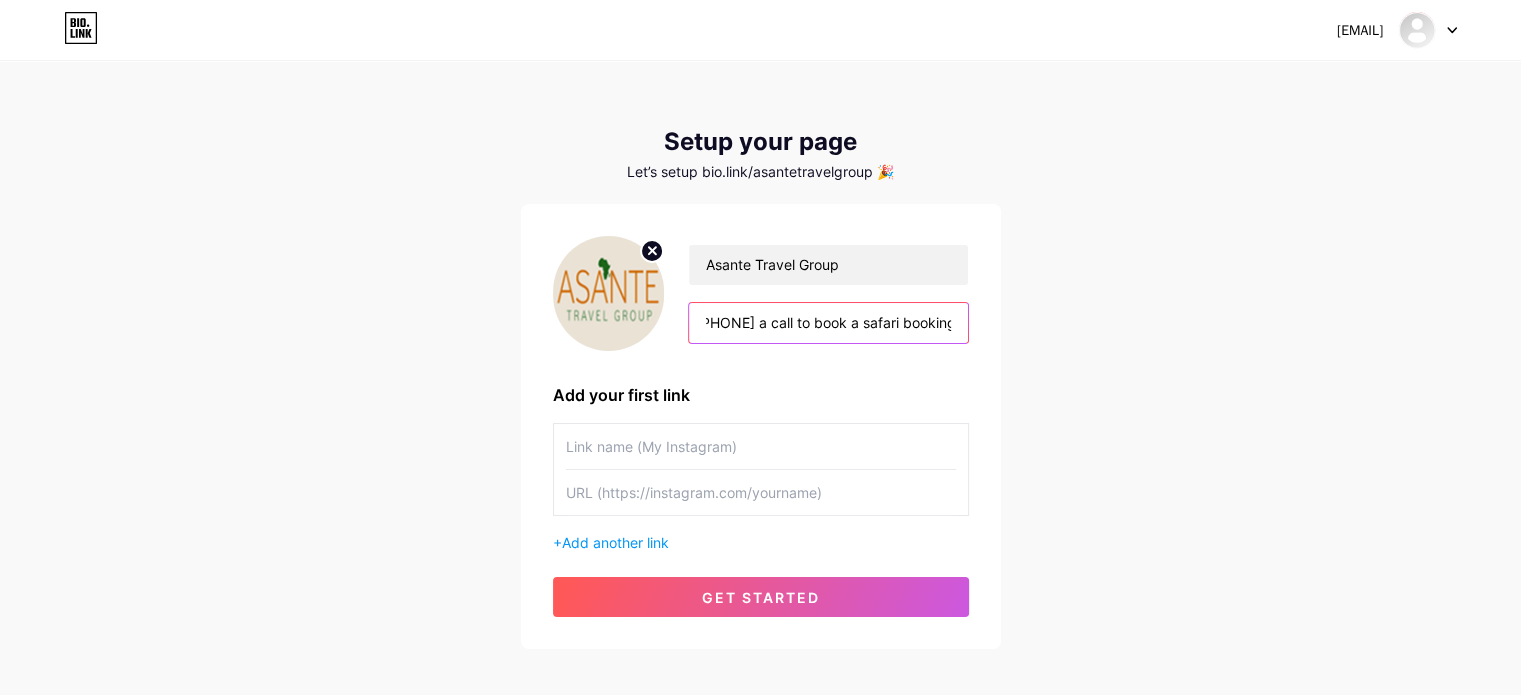 type on "The best safari travel company in [COUNTRY], [LOCATION], the [LOCATION], and other African places is [COMPANY].  [LOCATION] getaways and [COUNTRY] safaris are more great sites.  Anyone can go on the adventure and make lifelong memories.  We also provide a reasonably priced luxury safari.  Go to www.[WEBSITE] or give +[COUNTRY_CODE] [PHONE] a call to book a safari booking." 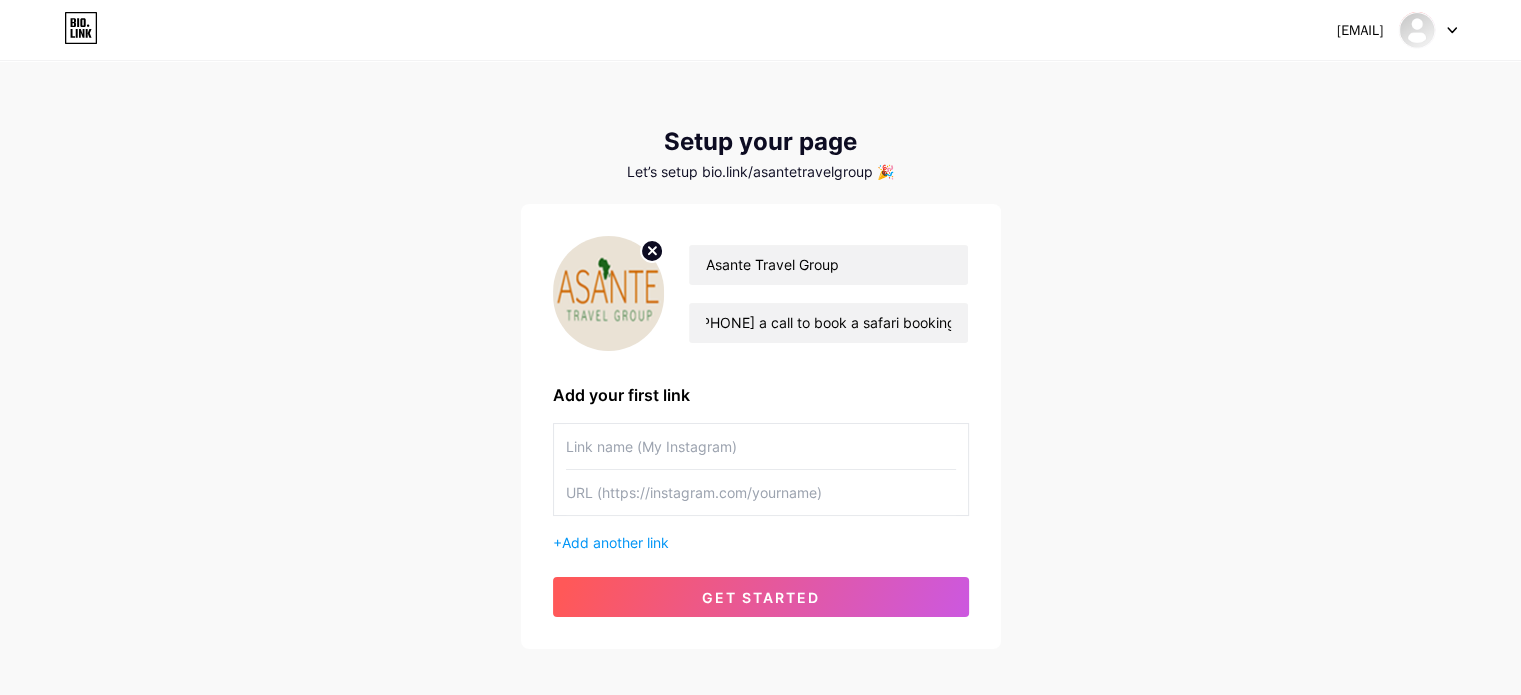 click on "[EMAIL]           Dashboard     Logout   Setup your page   Let’s setup bio.link/[USERNAME] 🎉               [COMPANY]     The best safari travel company in [COUNTRY], [LOCATION], the [LOCATION], and other African places is [COMPANY].  [LOCATION] getaways and [COUNTRY] safaris are more great sites.  Anyone can go on the adventure and make lifelong memories.  We also provide a reasonably priced luxury safari.  Go to www.[WEBSITE] or give +[COUNTRY_CODE] [PHONE] a call to book a safari booking.     Add your first link
+  Add another link     get started" at bounding box center (760, 356) 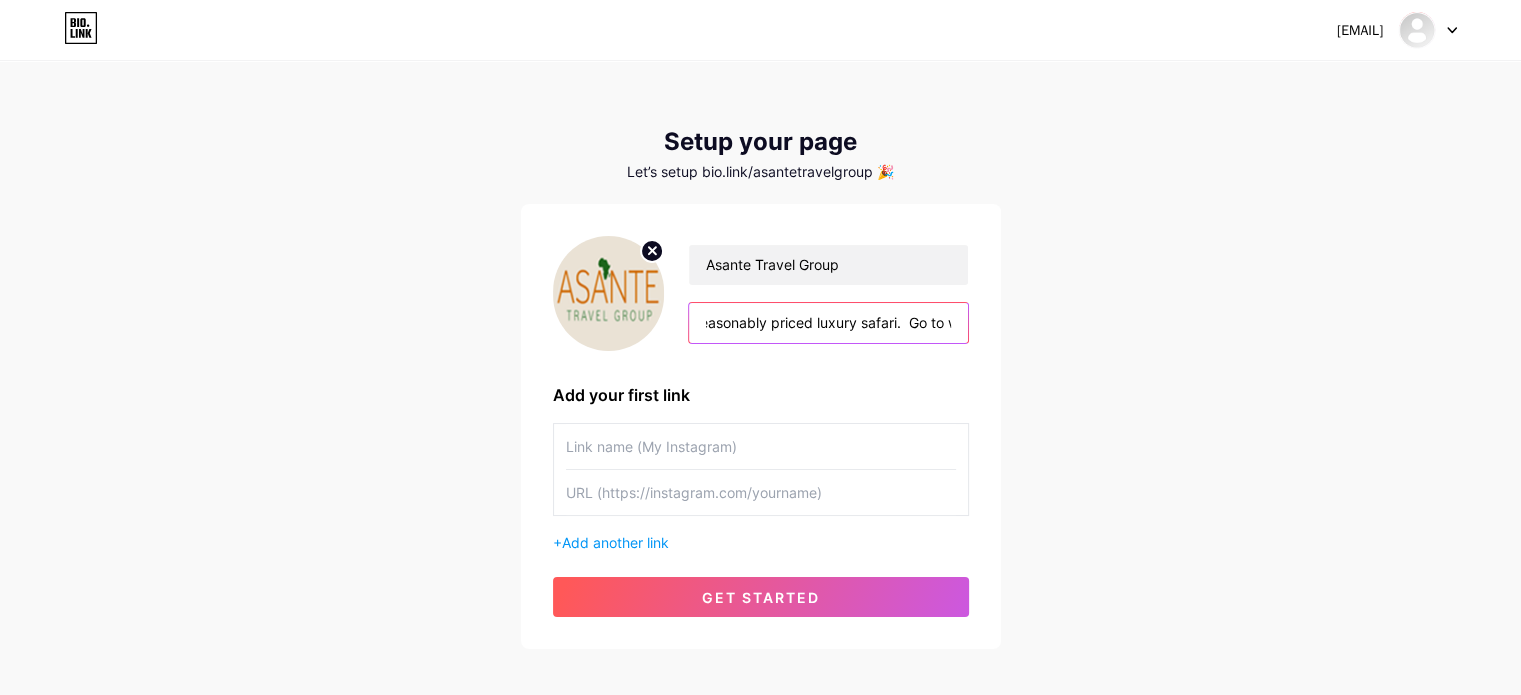 scroll, scrollTop: 0, scrollLeft: 2332, axis: horizontal 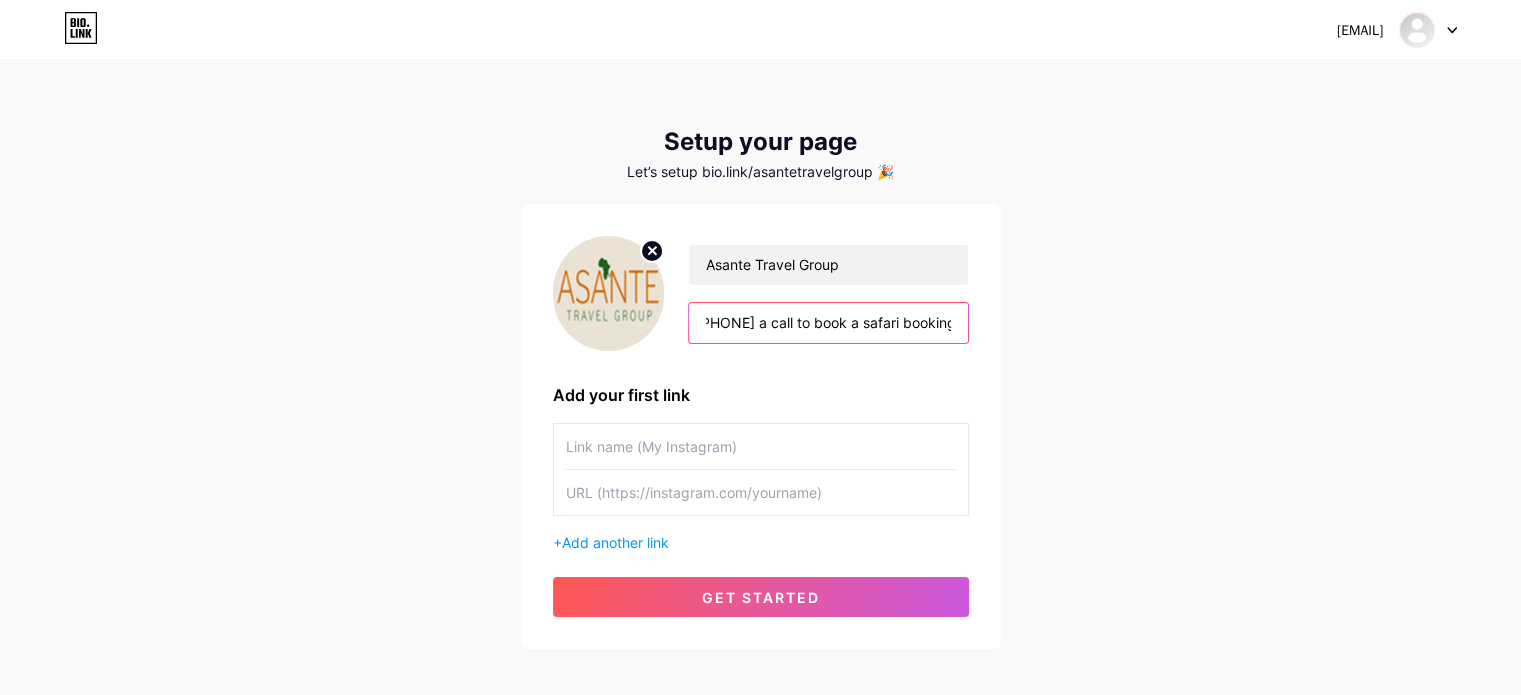 drag, startPoint x: 749, startPoint y: 321, endPoint x: 1102, endPoint y: 310, distance: 353.17136 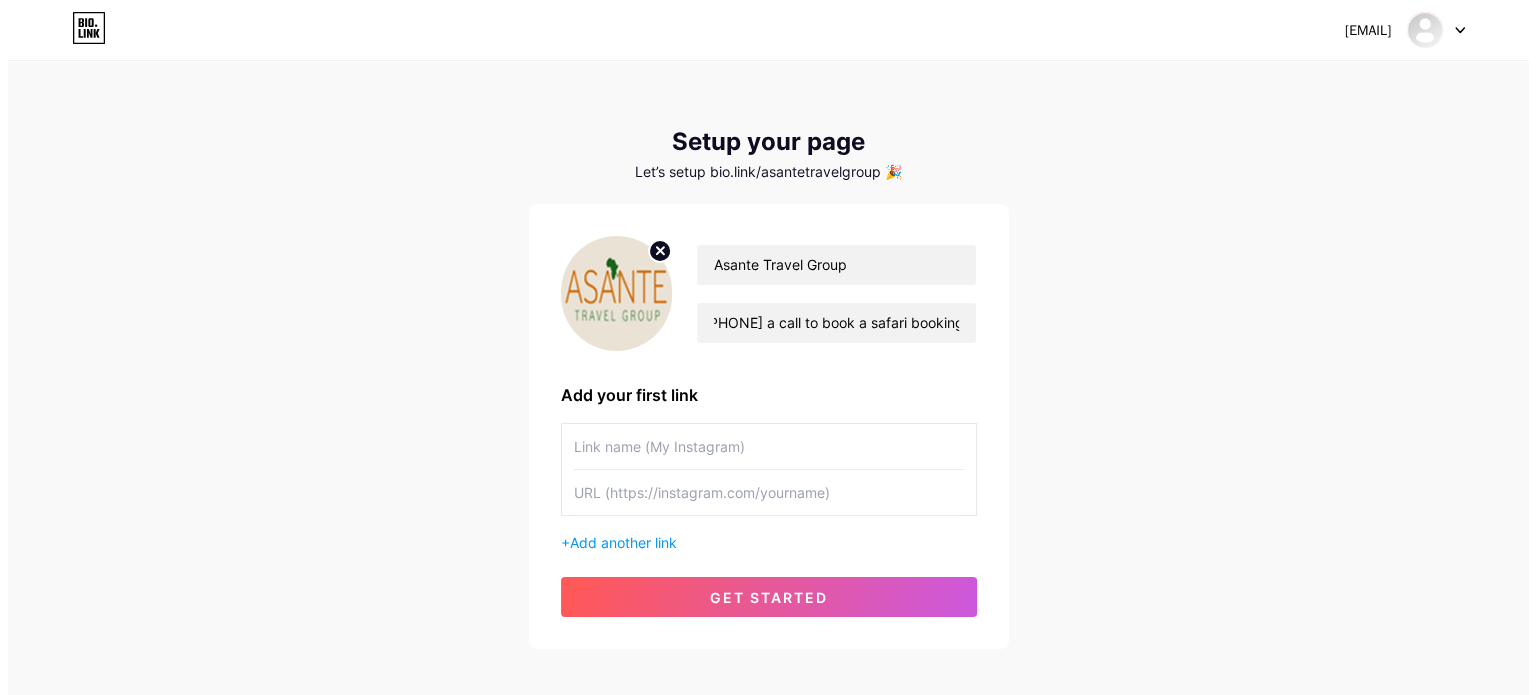 scroll, scrollTop: 0, scrollLeft: 0, axis: both 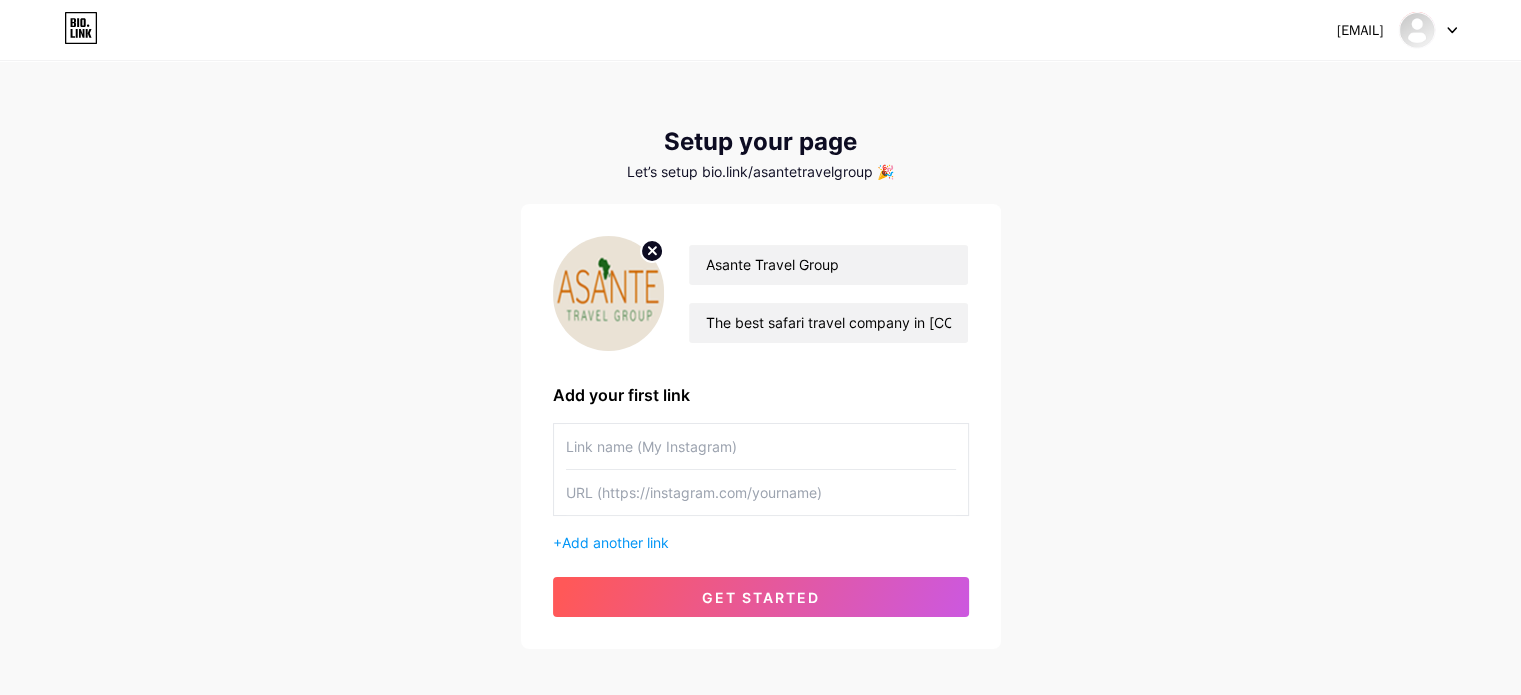click on "[EMAIL]           Dashboard     Logout   Setup your page   Let’s setup bio.link/[USERNAME] 🎉               [COMPANY]     The best safari travel company in [COUNTRY], [LOCATION], the [LOCATION], and other African places is [COMPANY].  [LOCATION] getaways and [COUNTRY] safaris are more great sites.  Anyone can go on the adventure and make lifelong memories.  We also provide a reasonably priced luxury safari.  Go to www.[WEBSITE] or give +[COUNTRY_CODE] [PHONE] a call to book a safari booking.     Add your first link
+  Add another link     get started" at bounding box center (760, 356) 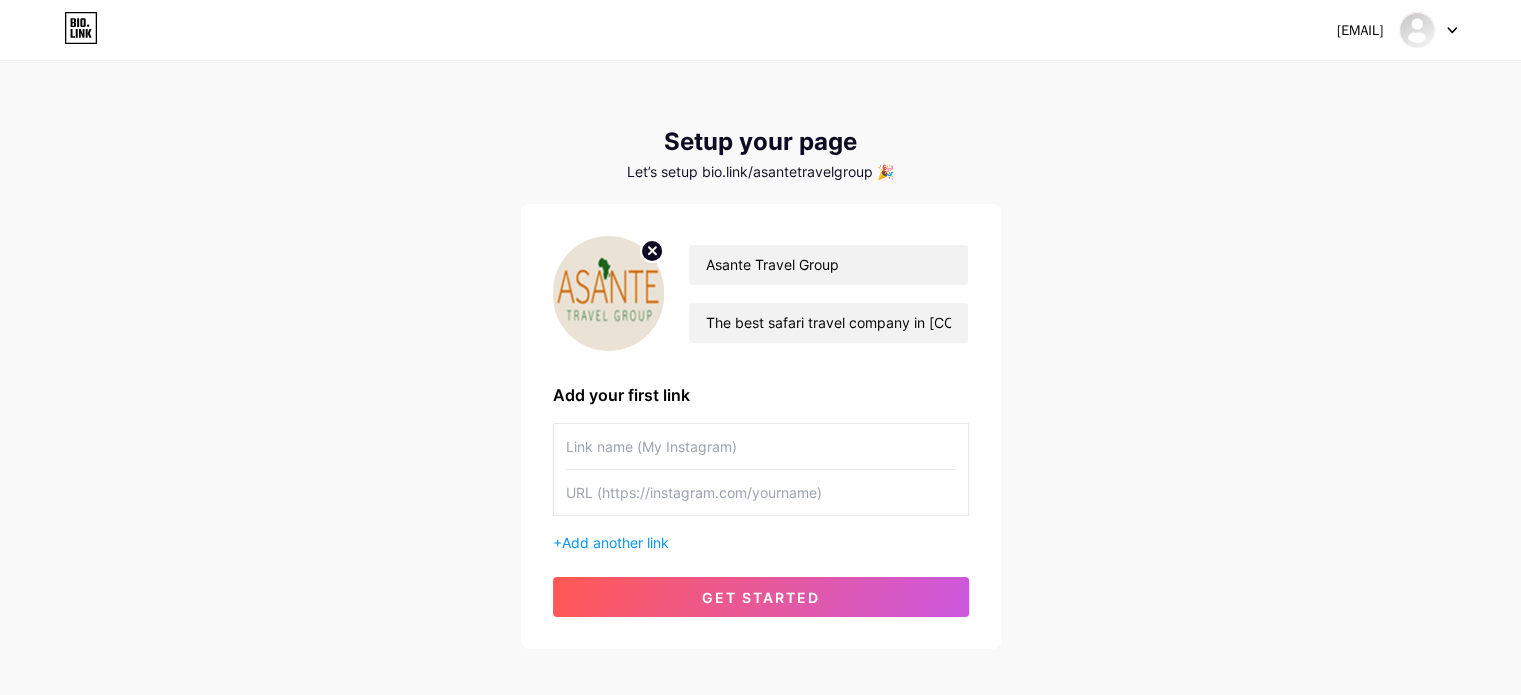 click at bounding box center (761, 446) 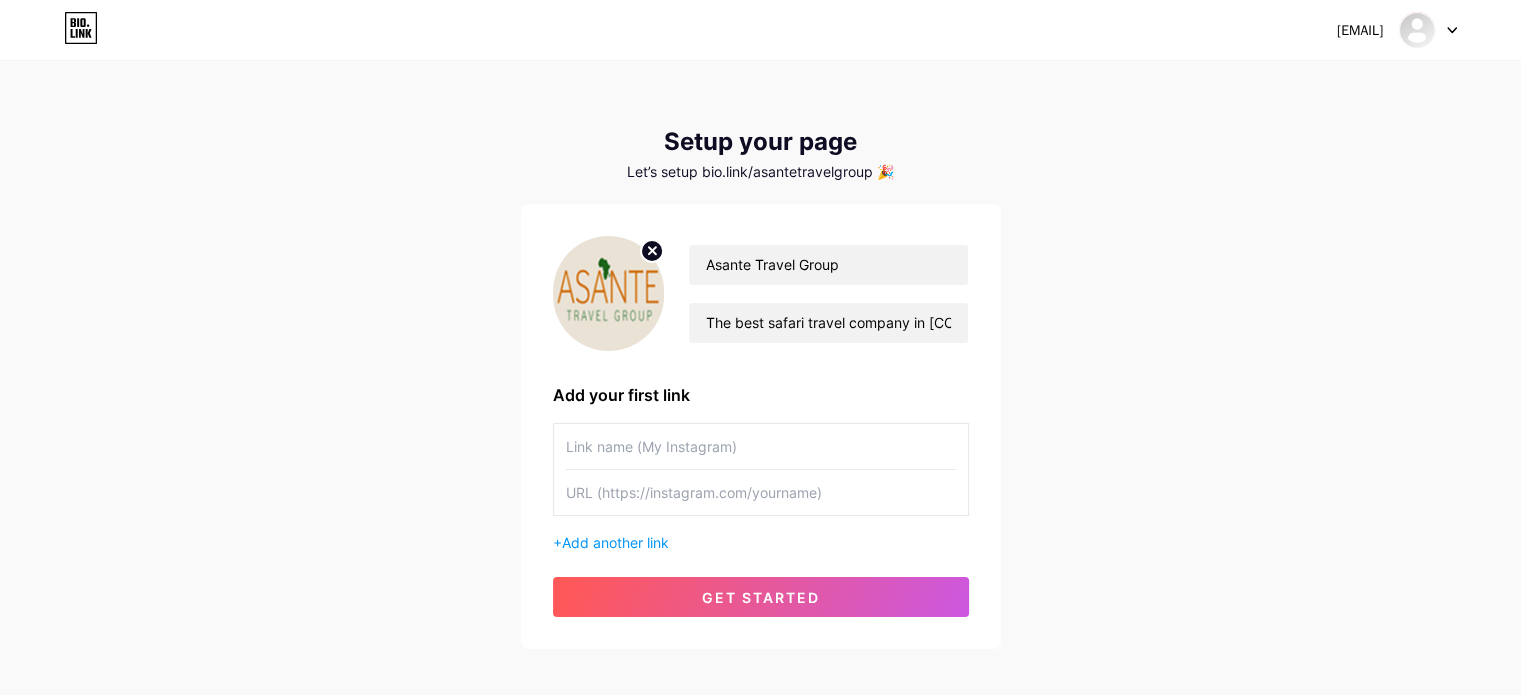 type on "w" 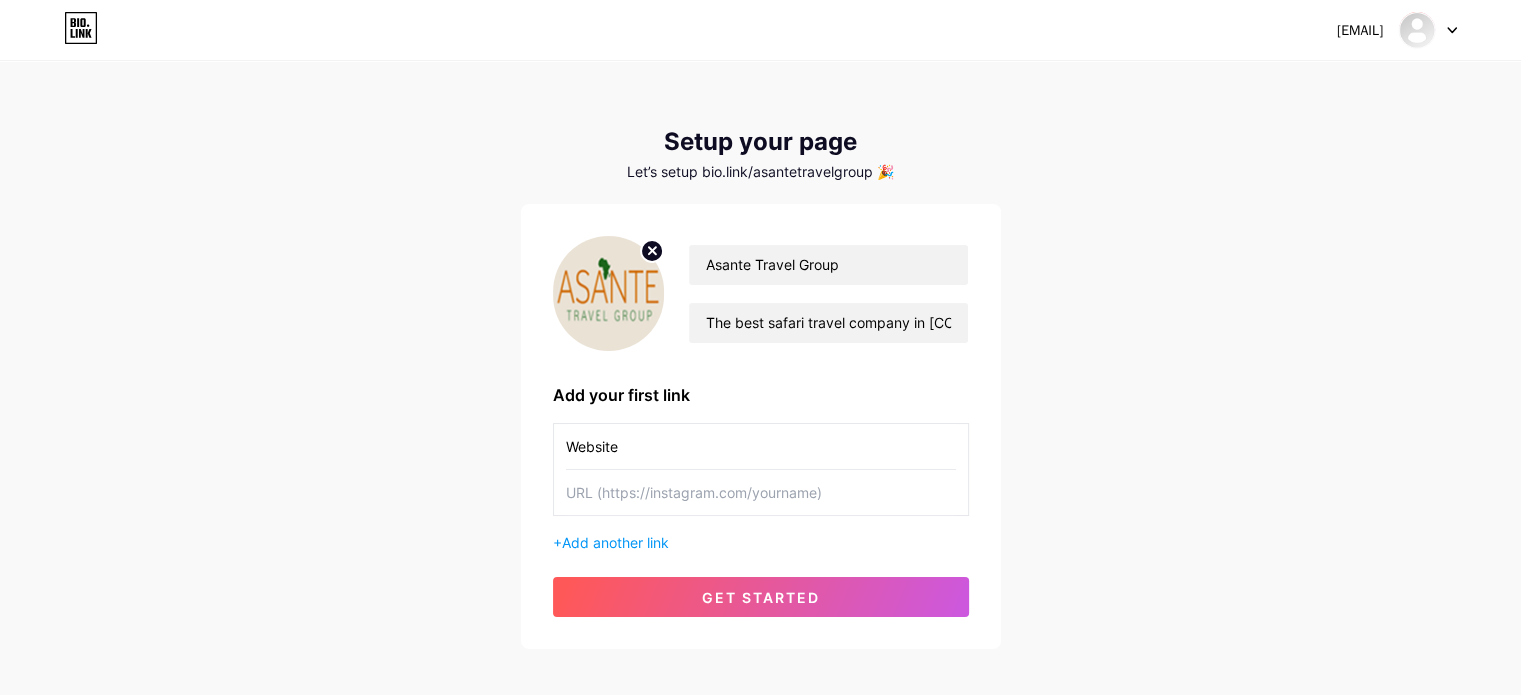 type on "Website" 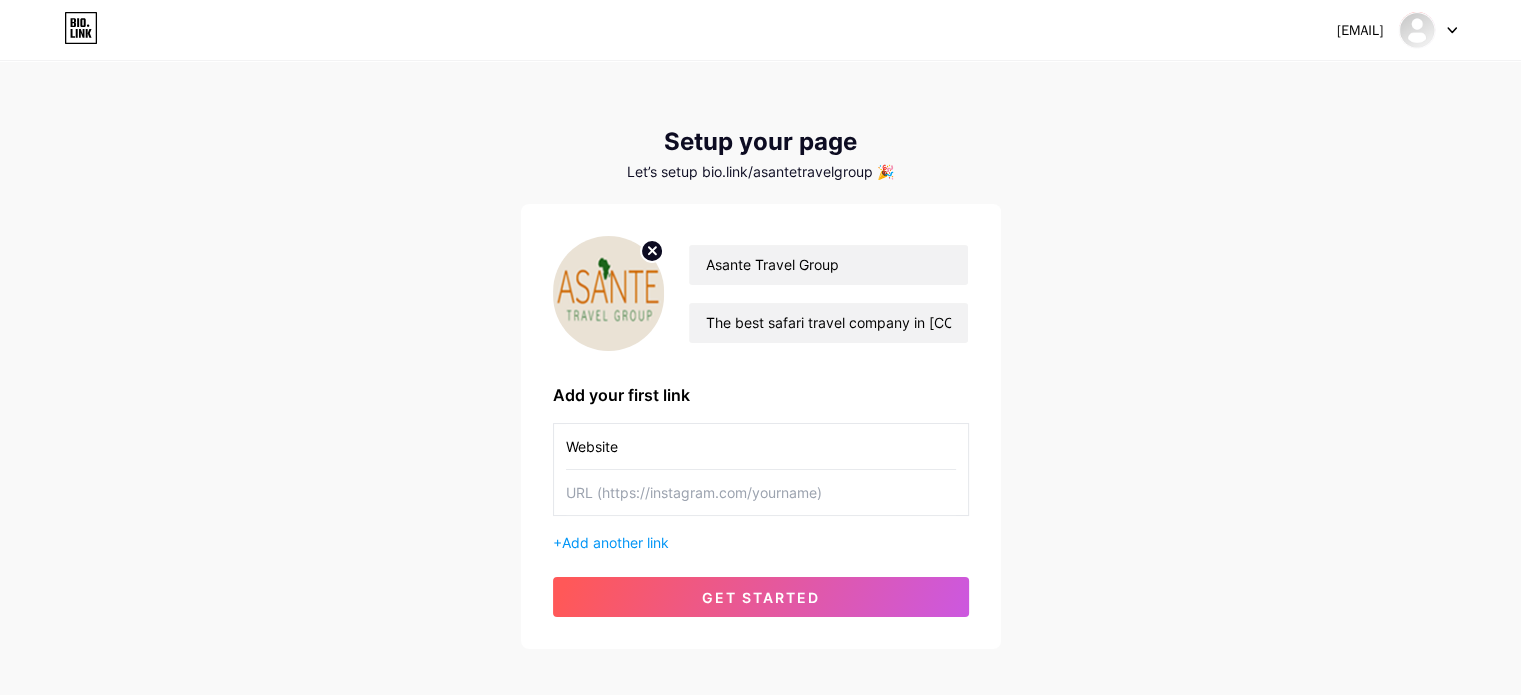 click at bounding box center [761, 492] 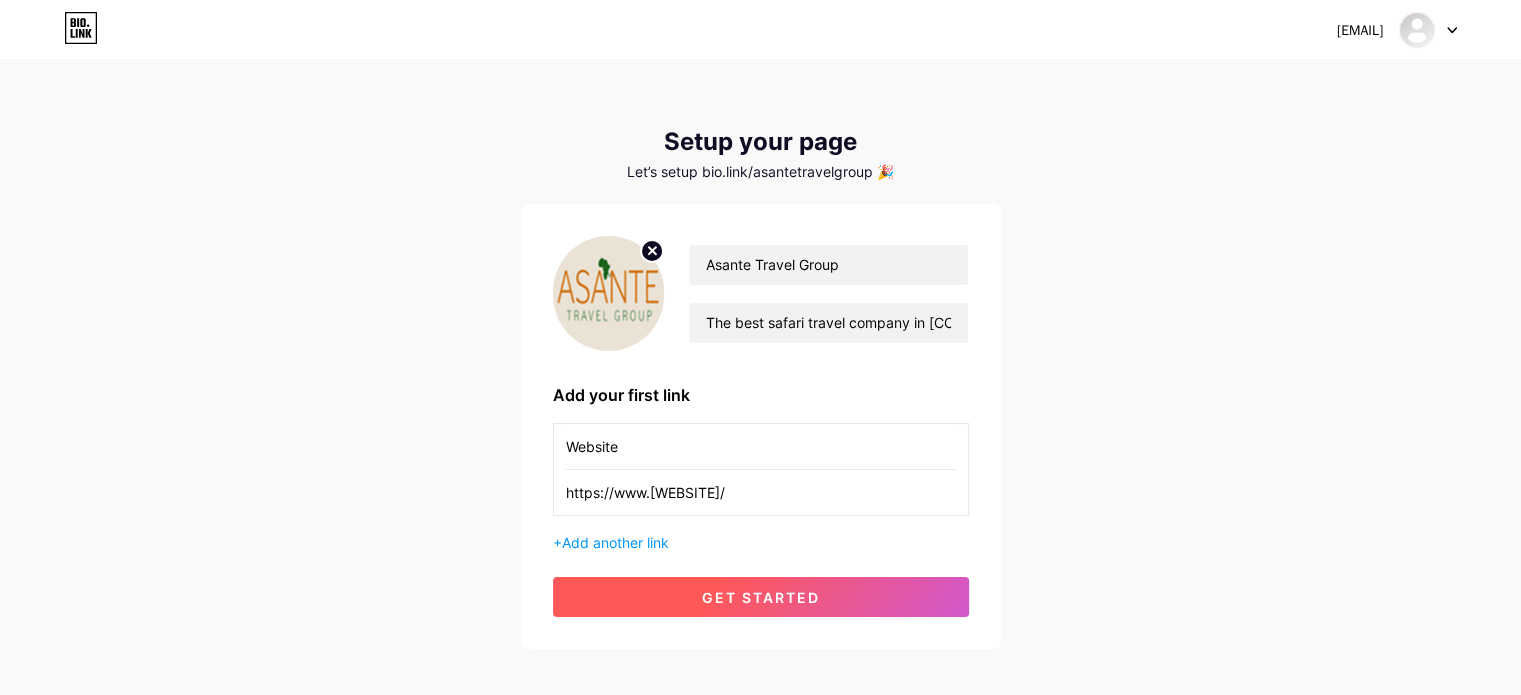 type on "https://www.[WEBSITE]/" 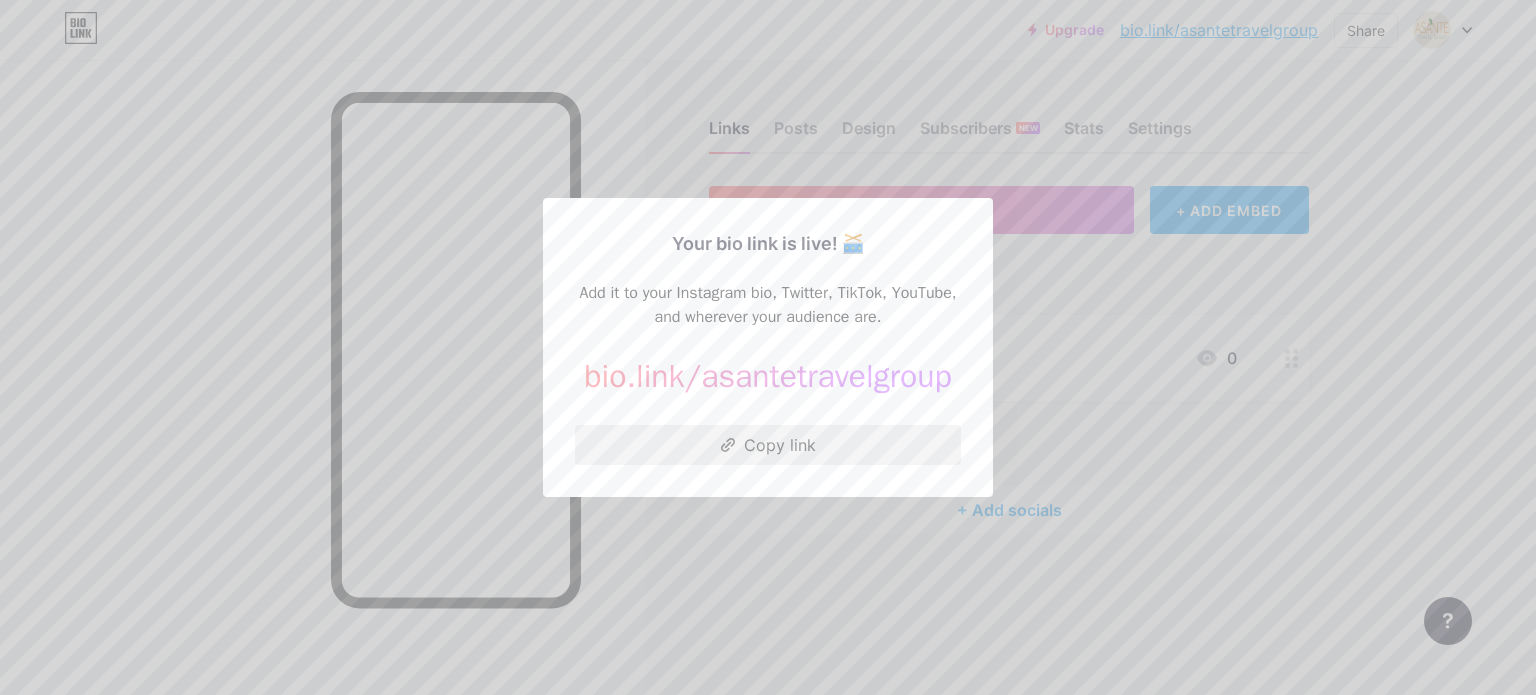 click on "Copy link" at bounding box center (768, 445) 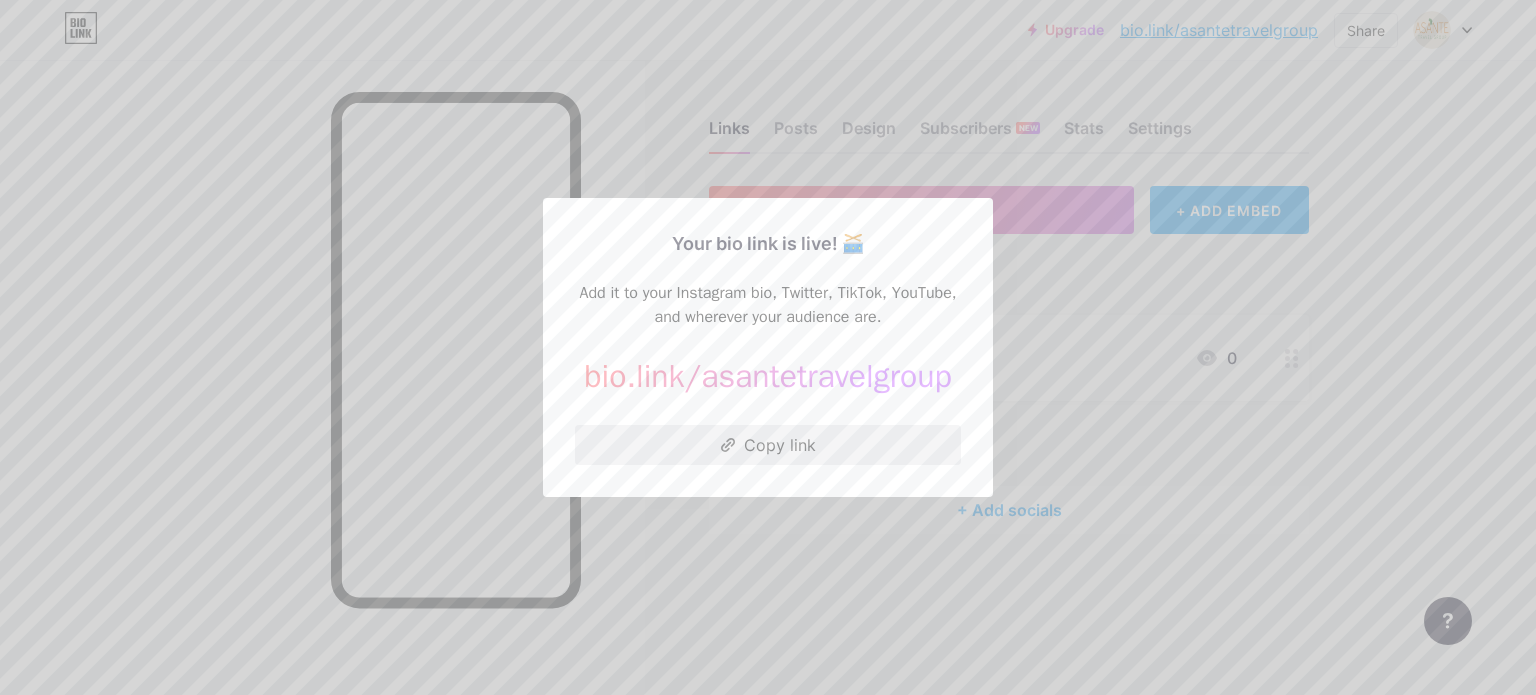 click on "Copy link" at bounding box center [768, 445] 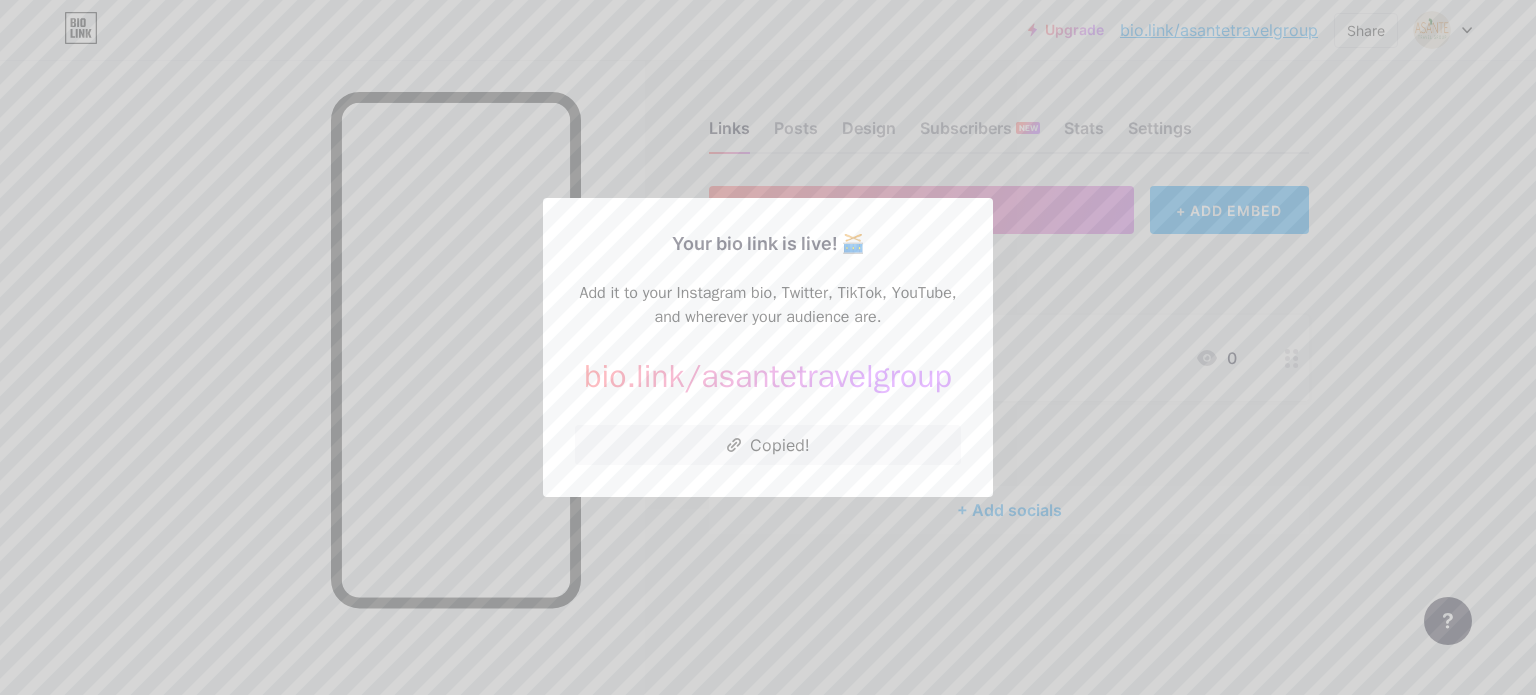click at bounding box center (768, 347) 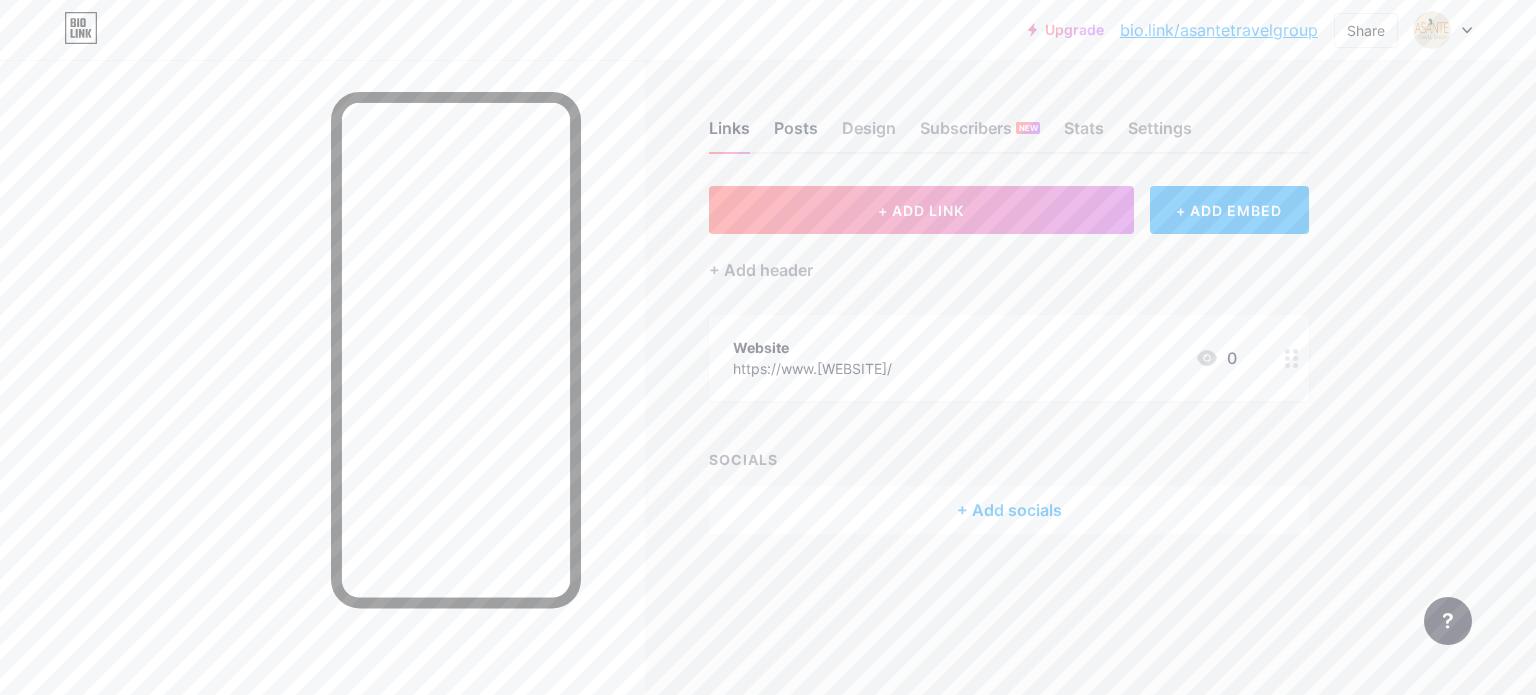 click on "Posts" at bounding box center [796, 134] 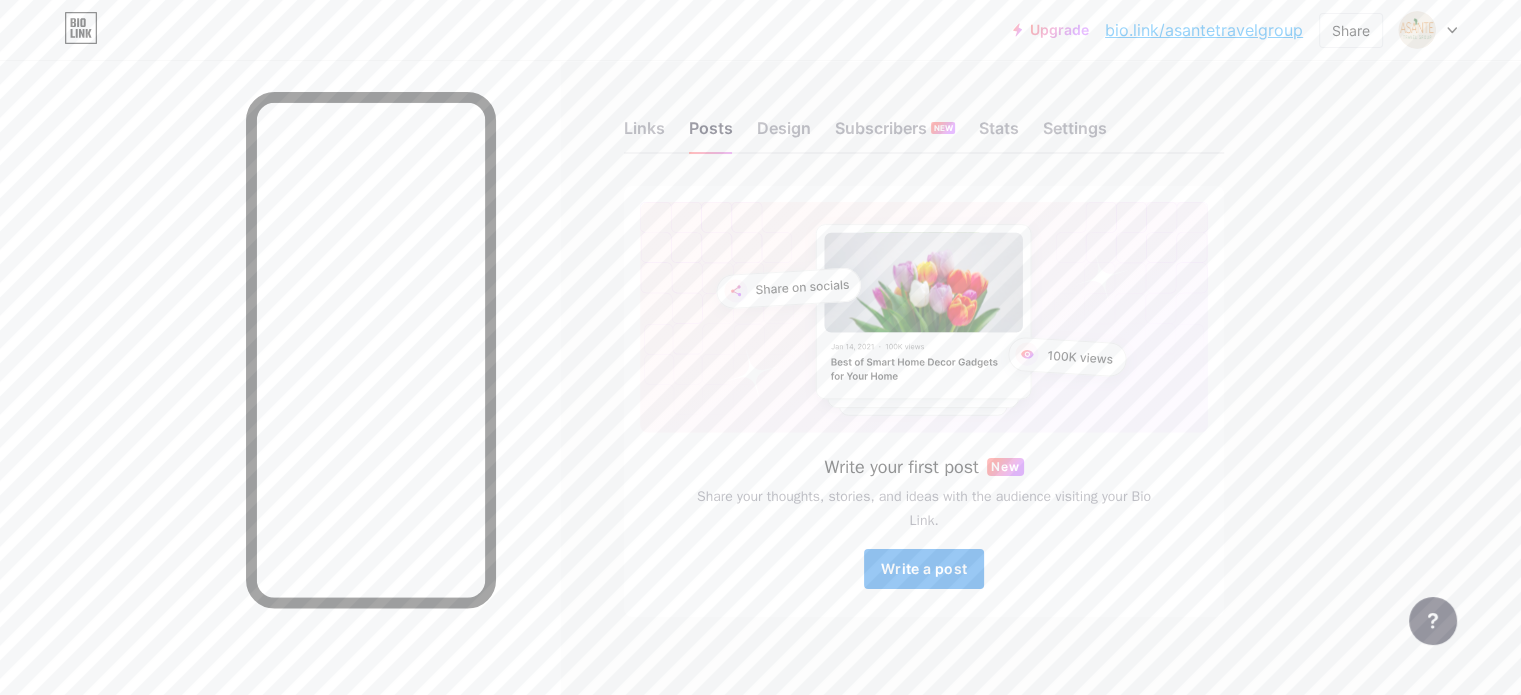 click on "Write a post" at bounding box center (924, 568) 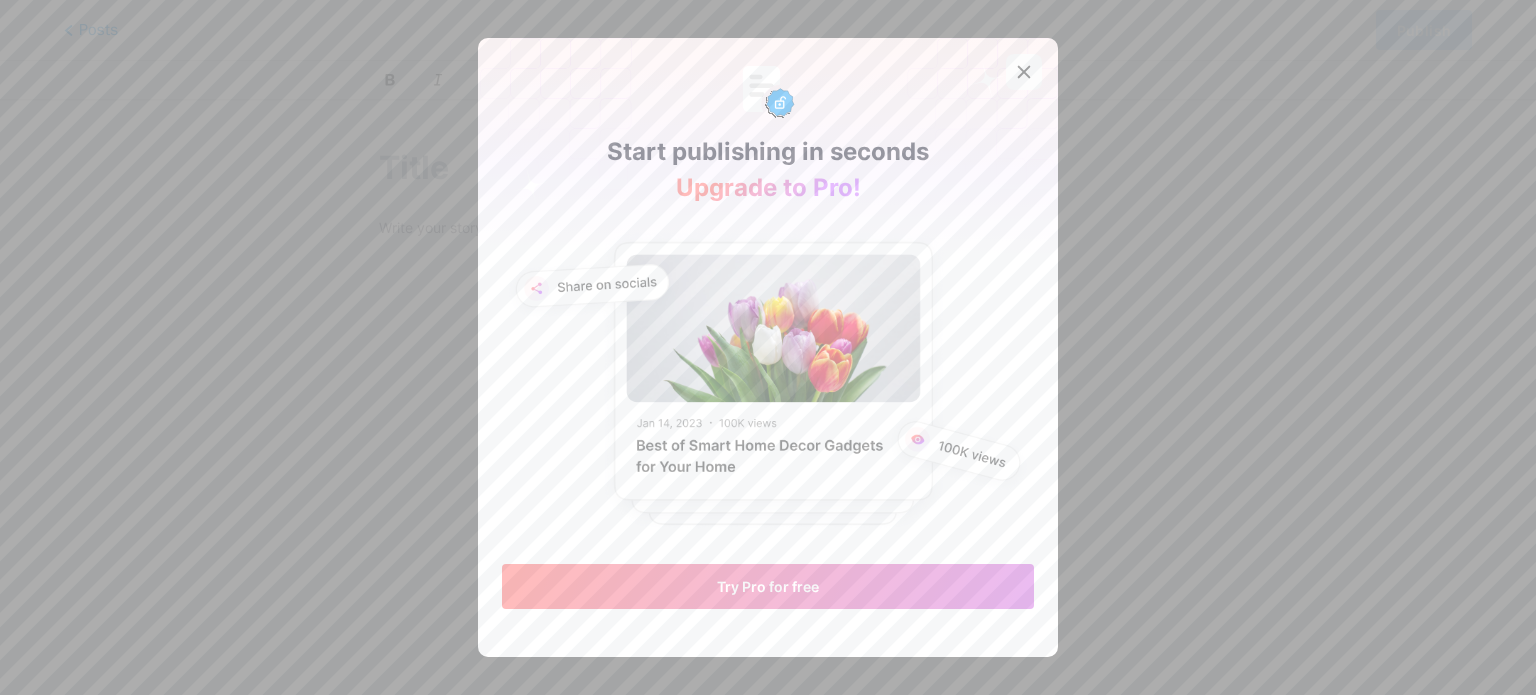click at bounding box center (1024, 72) 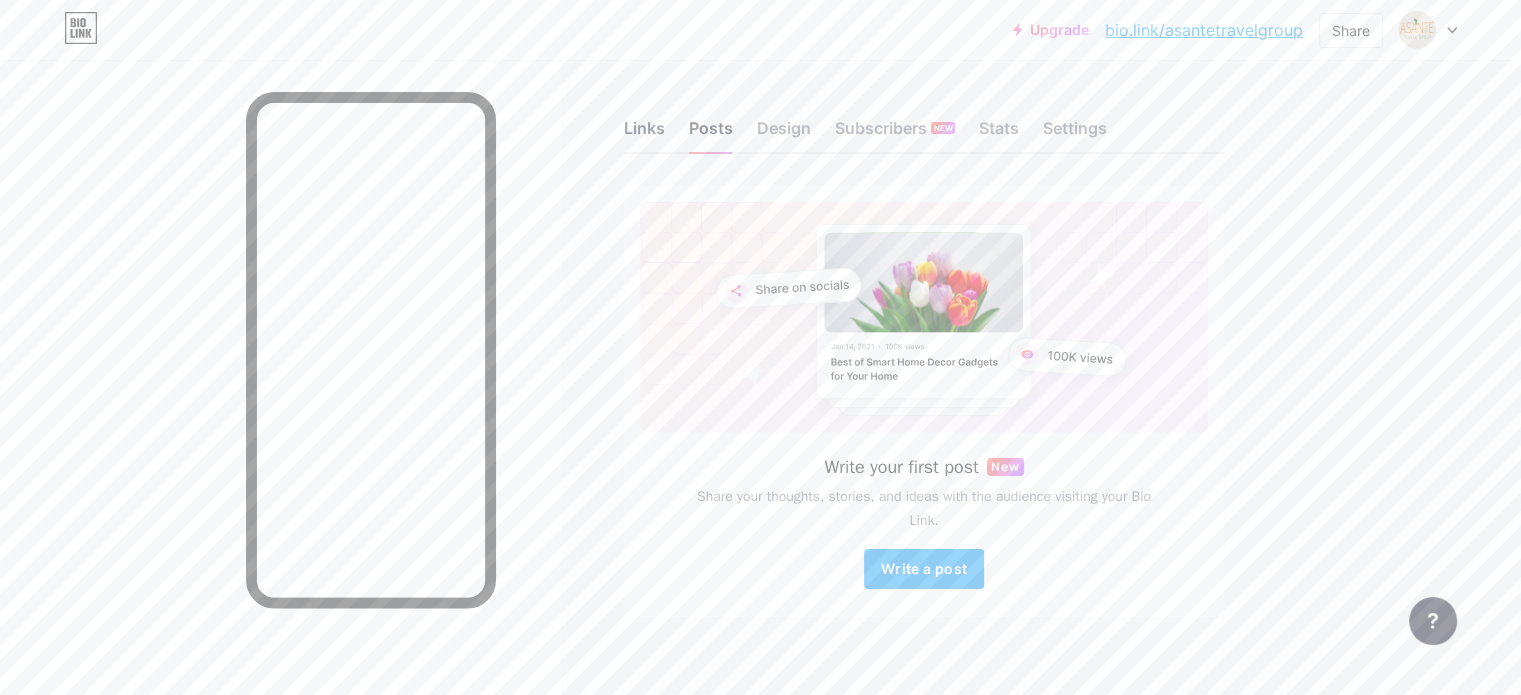 click on "Links" at bounding box center [644, 134] 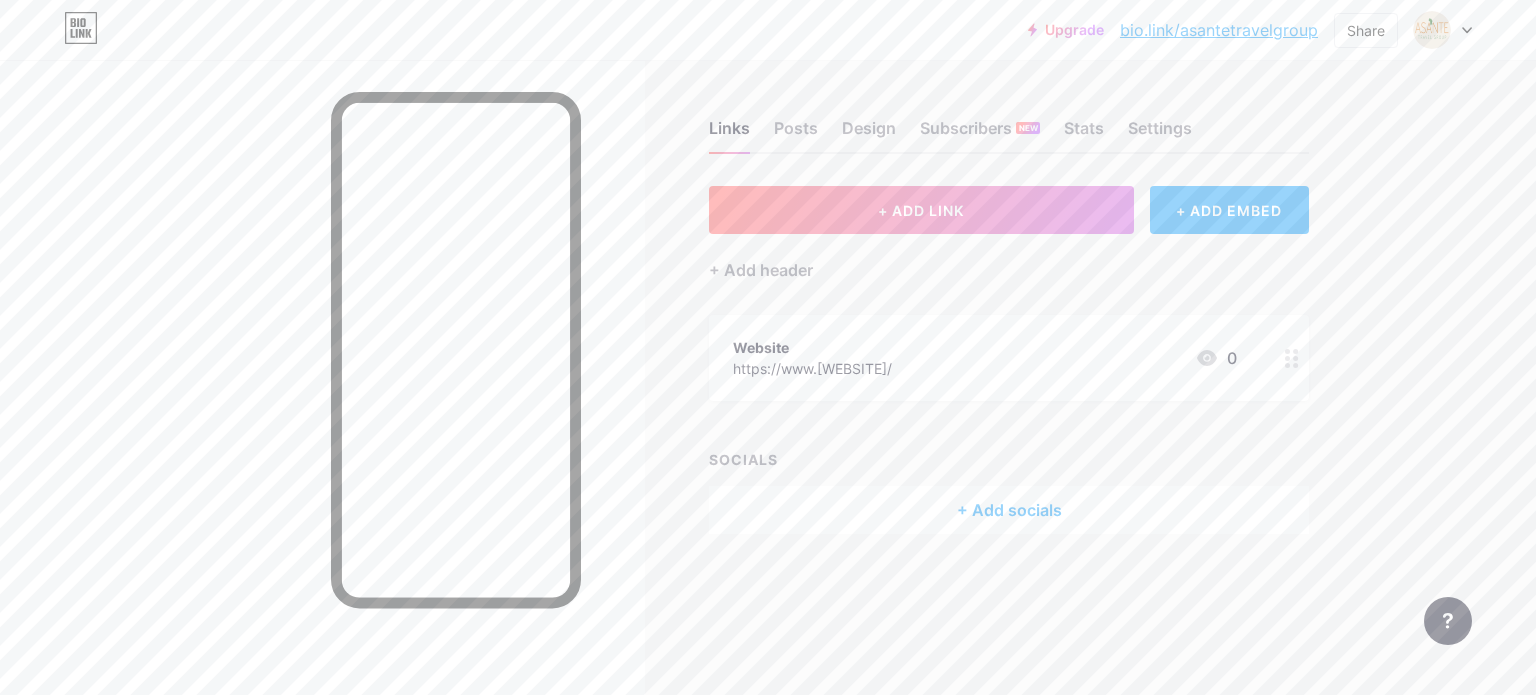 click on "bio.link/asantetravelgroup" at bounding box center (1219, 30) 